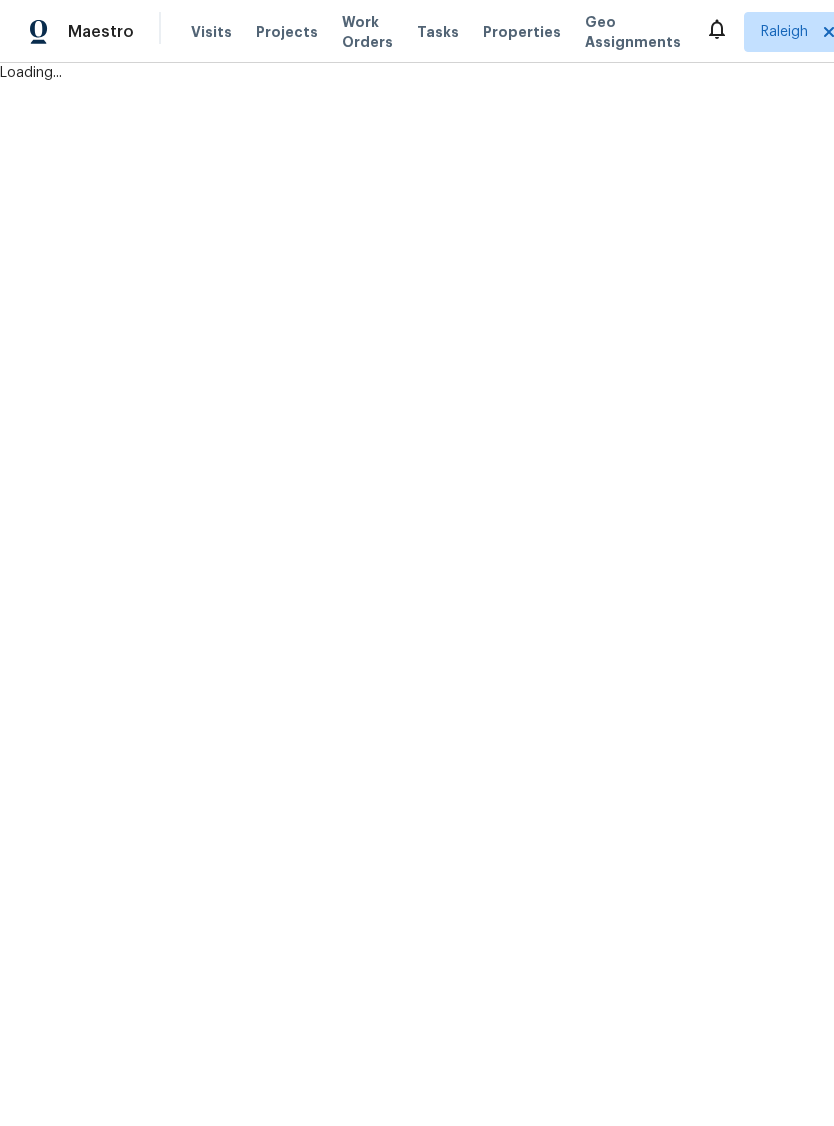 scroll, scrollTop: 0, scrollLeft: 0, axis: both 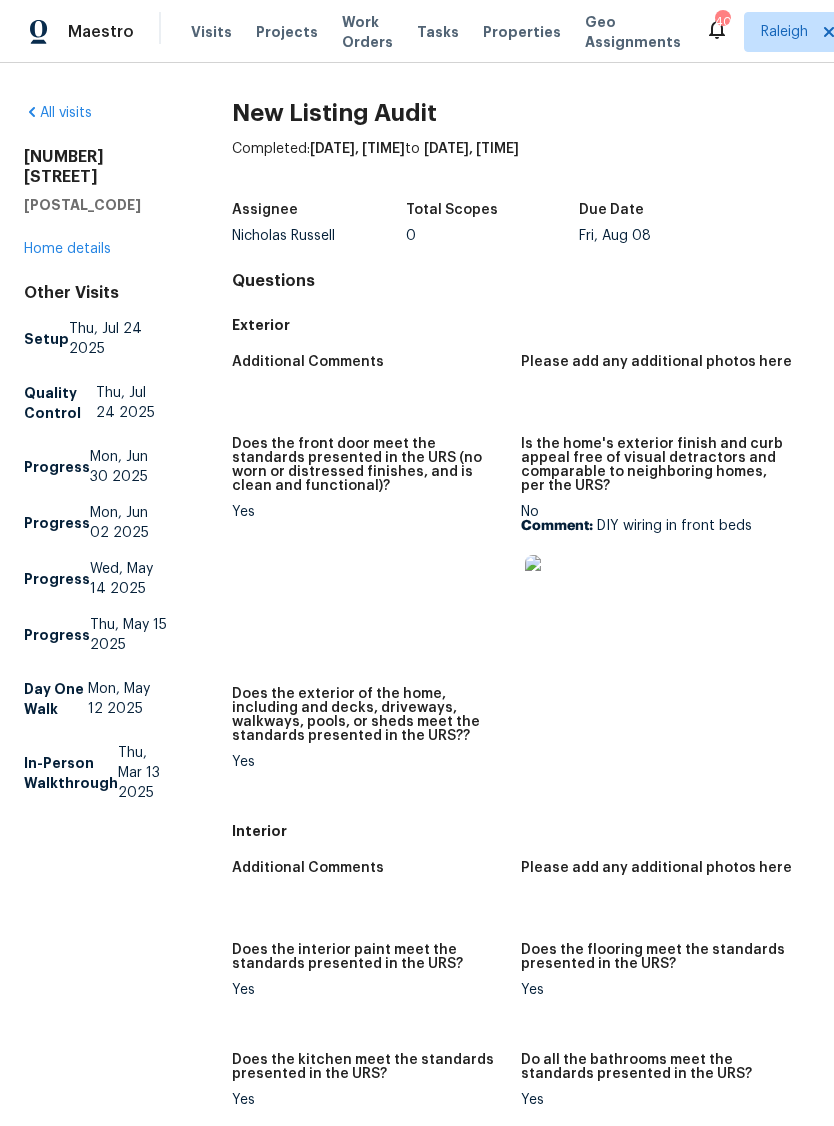 click on "No Comment: DIY wiring in front beds" at bounding box center [657, 568] 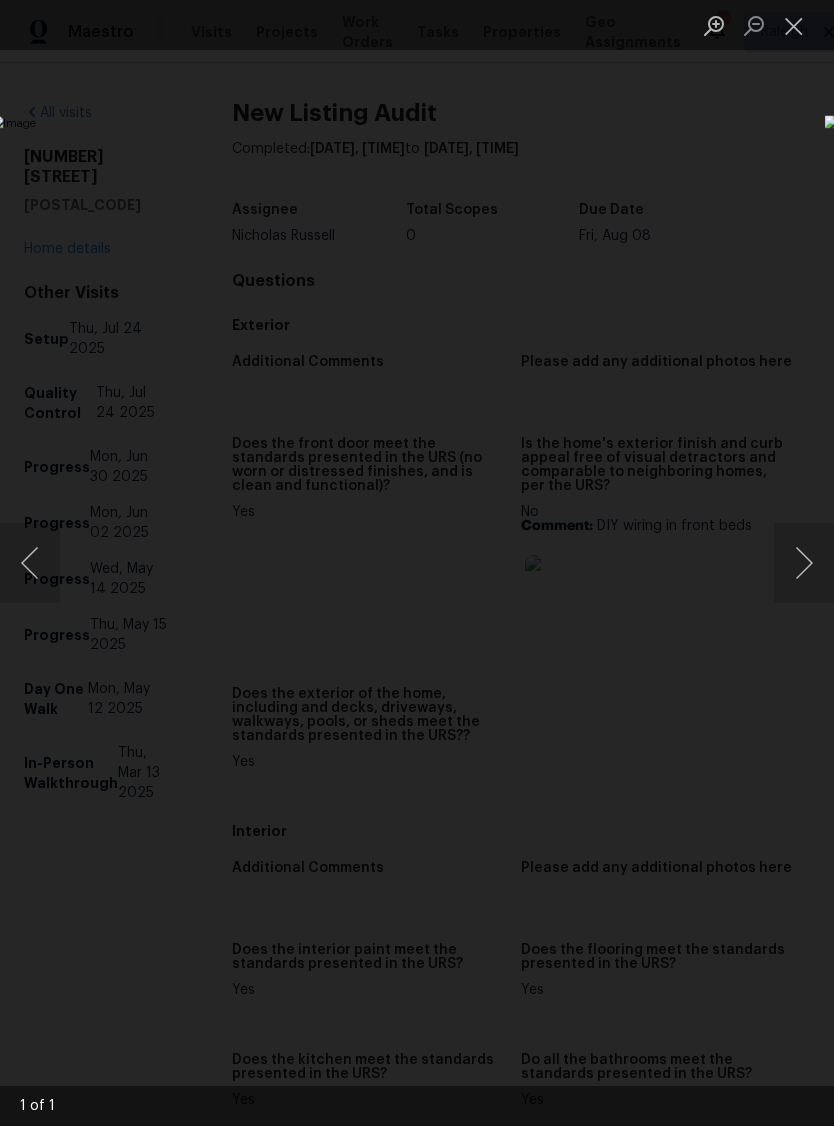 click at bounding box center (794, 25) 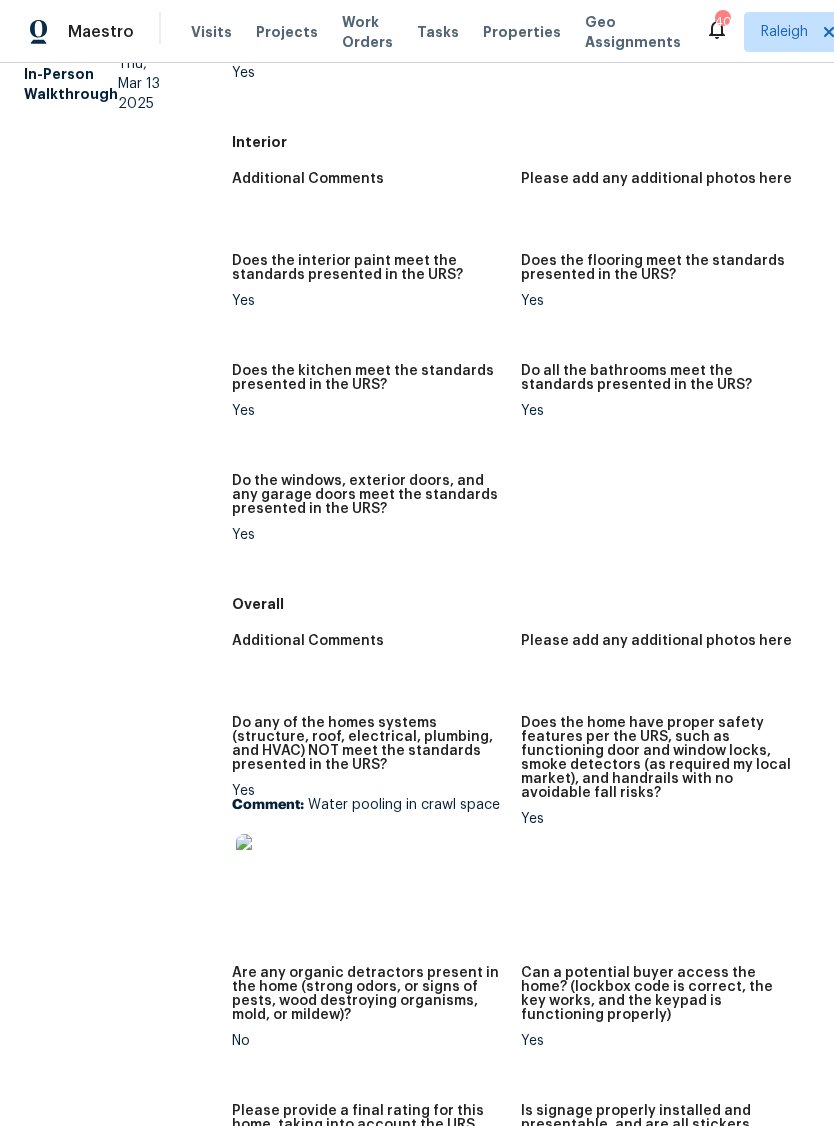 scroll, scrollTop: 690, scrollLeft: 0, axis: vertical 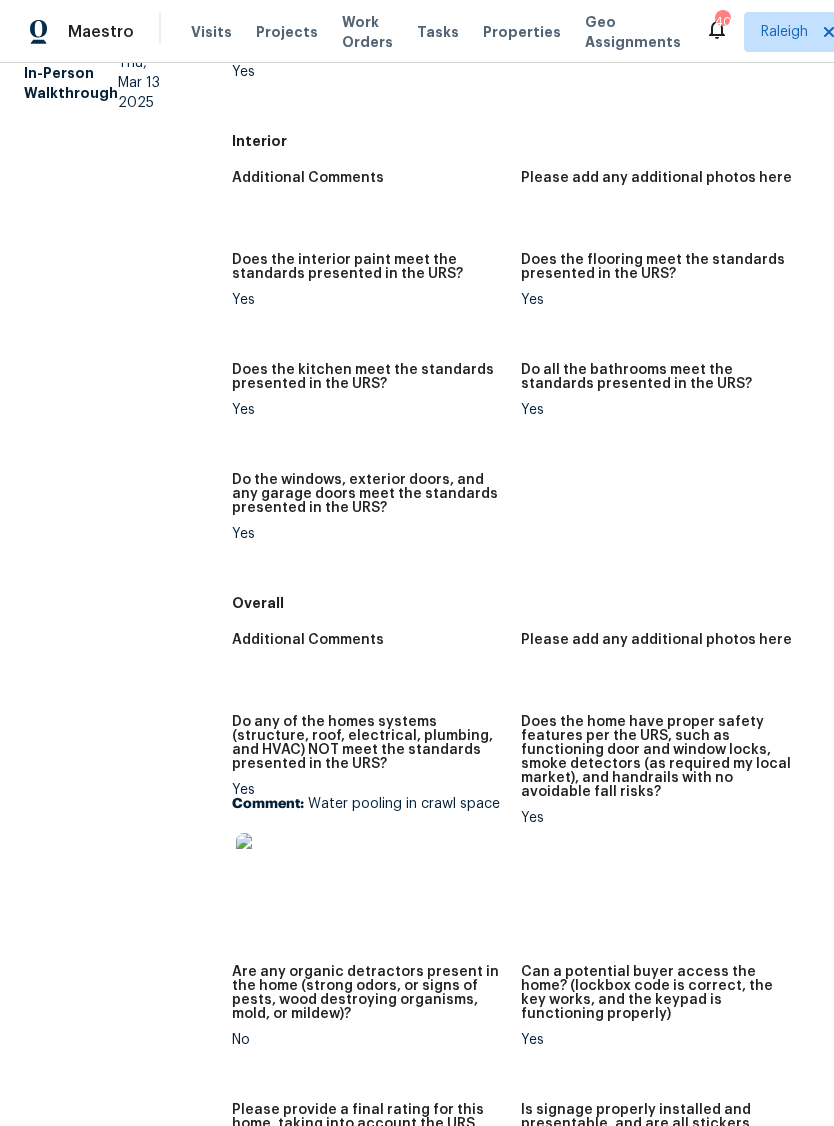 click at bounding box center [268, 865] 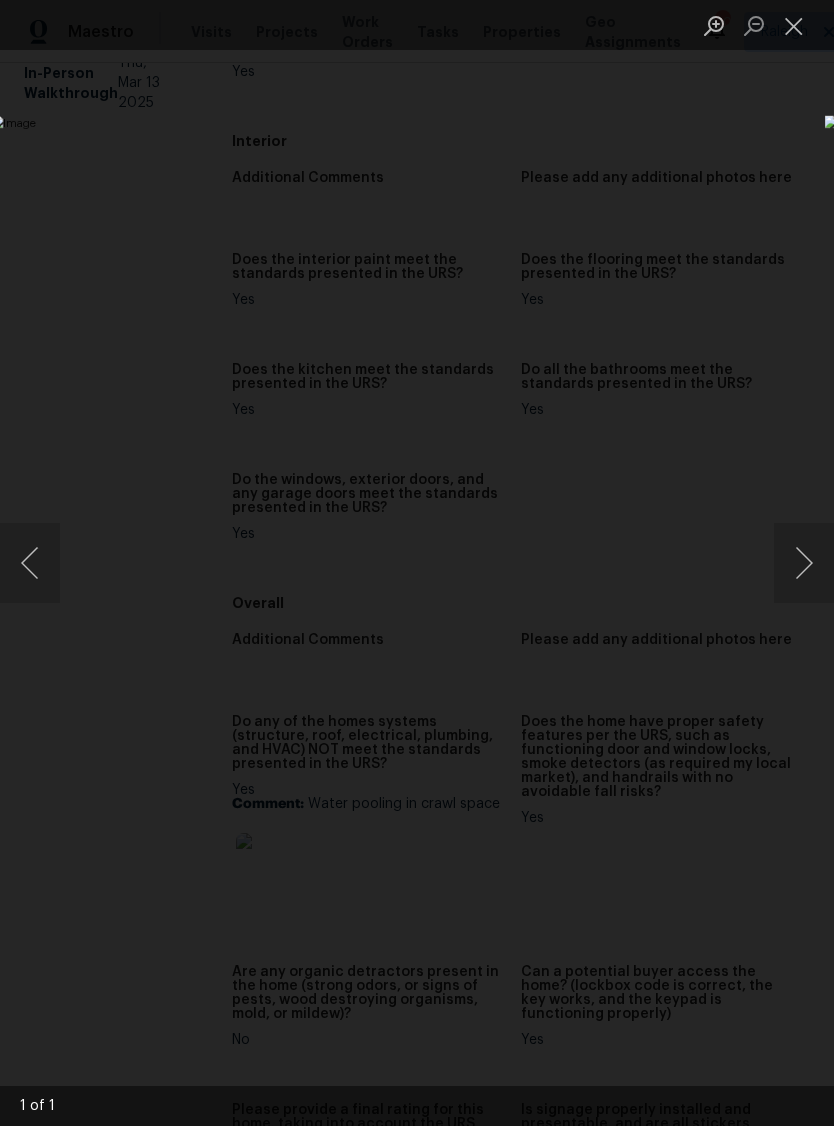click at bounding box center [794, 25] 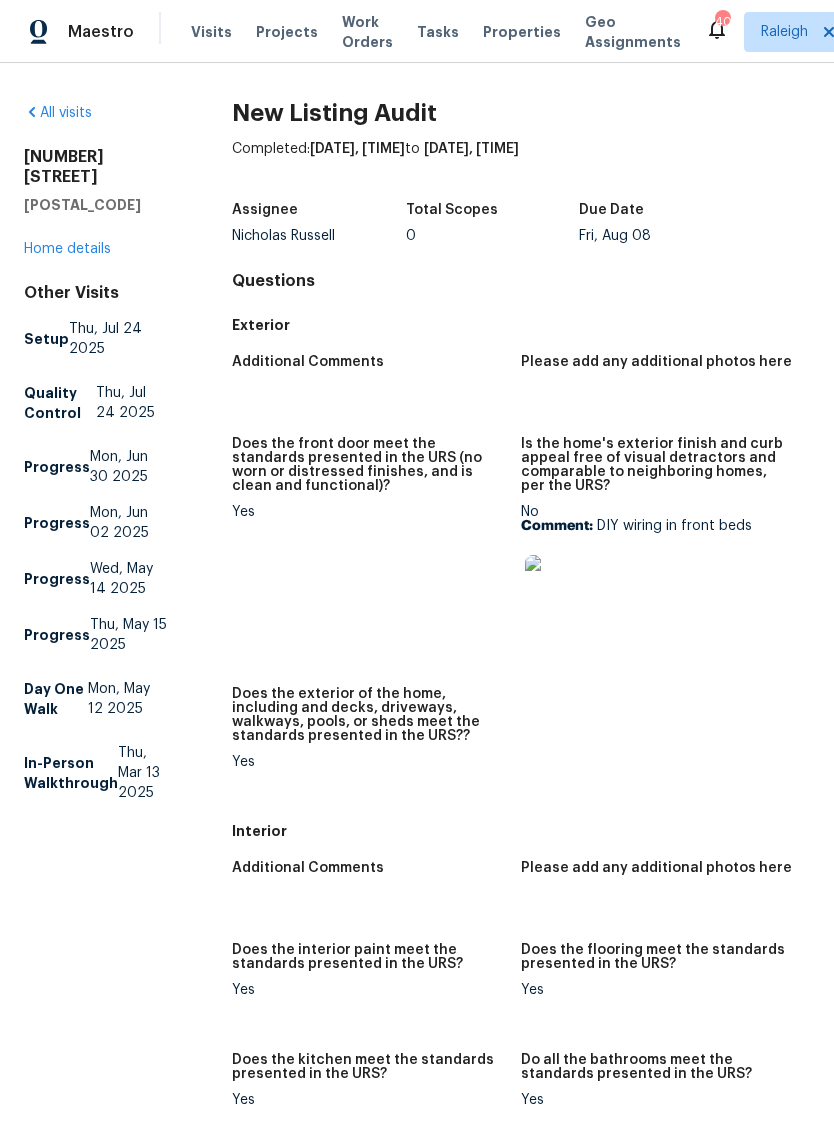 scroll, scrollTop: 0, scrollLeft: 0, axis: both 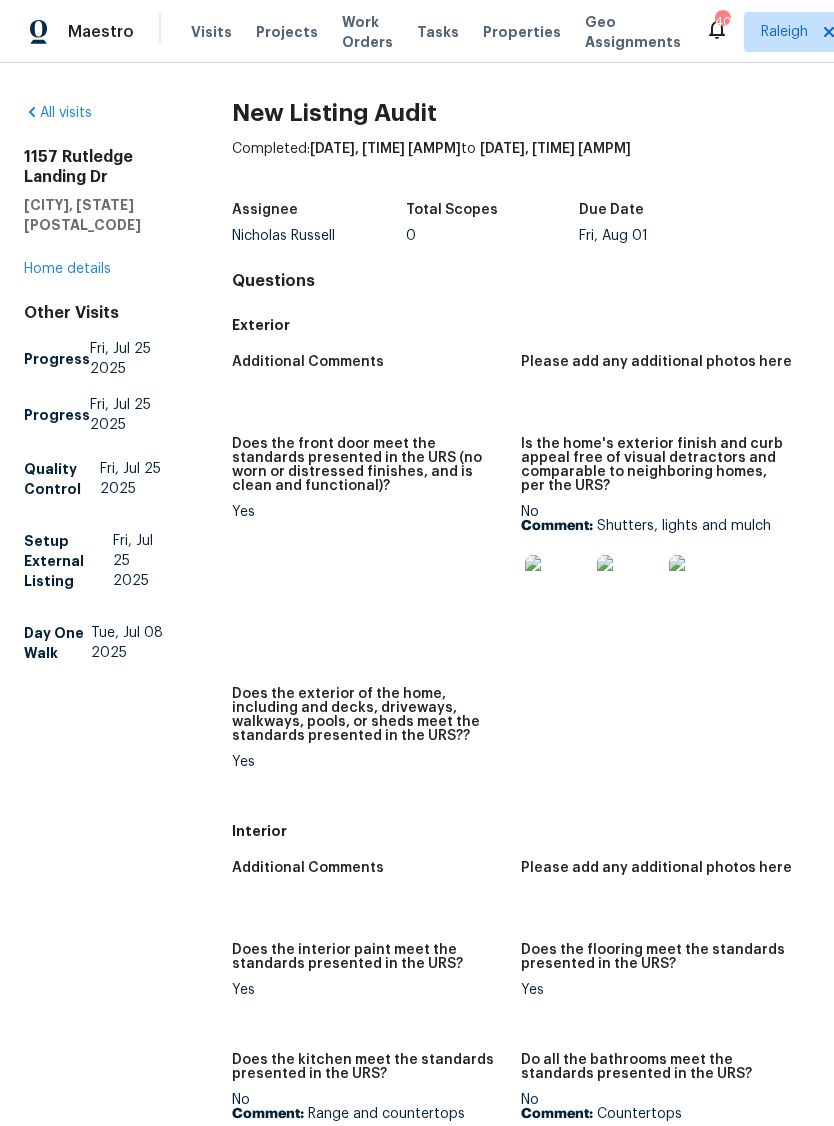 click at bounding box center [557, 587] 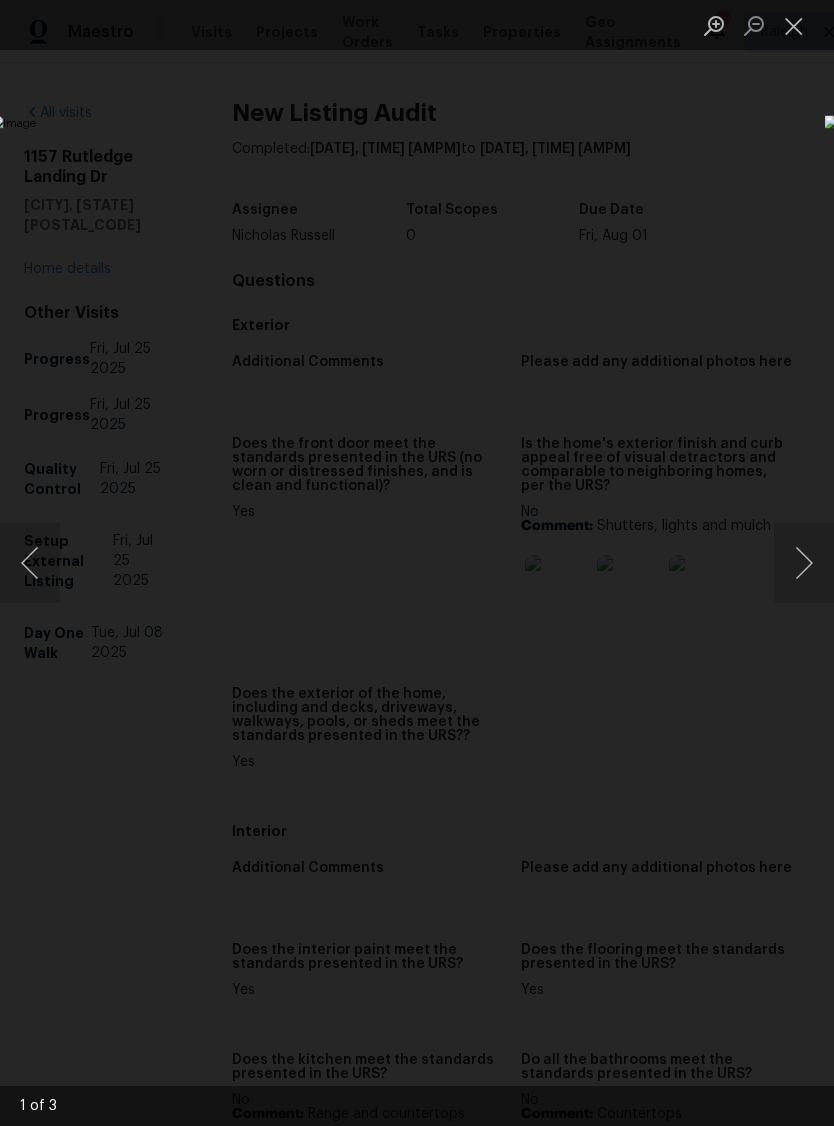 click at bounding box center (794, 25) 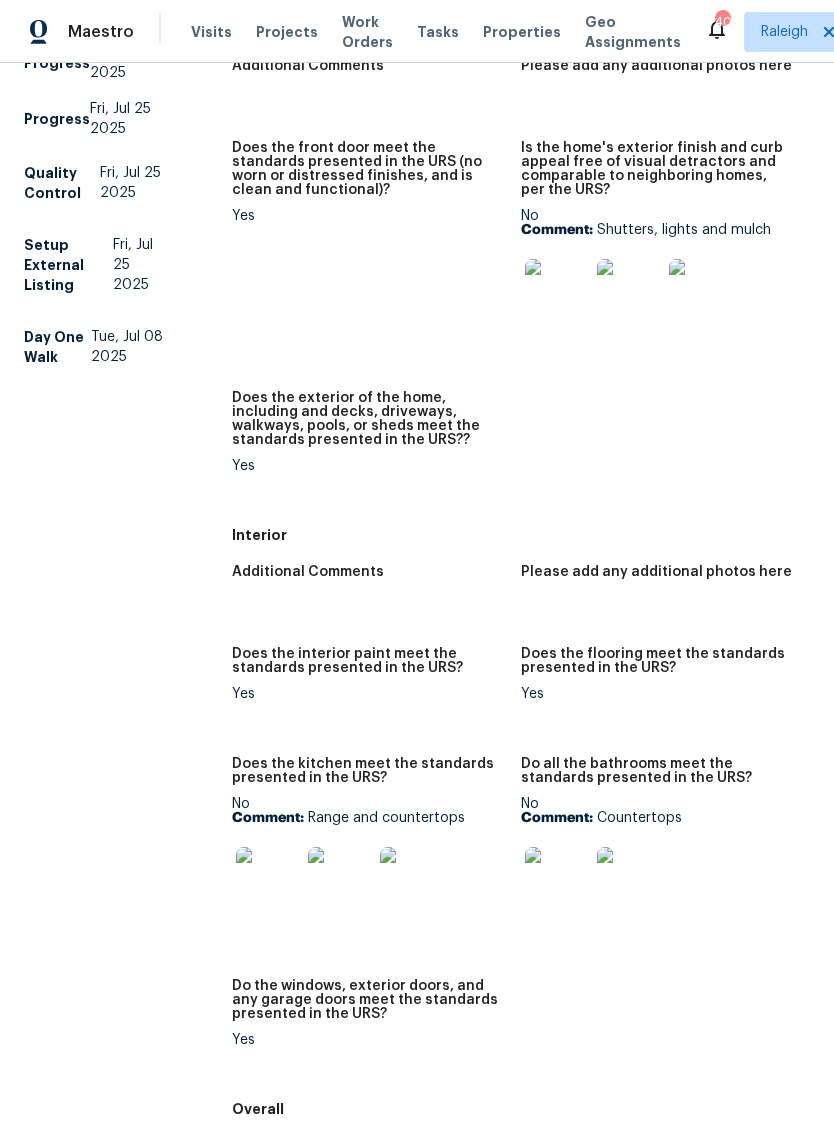 scroll, scrollTop: 322, scrollLeft: 0, axis: vertical 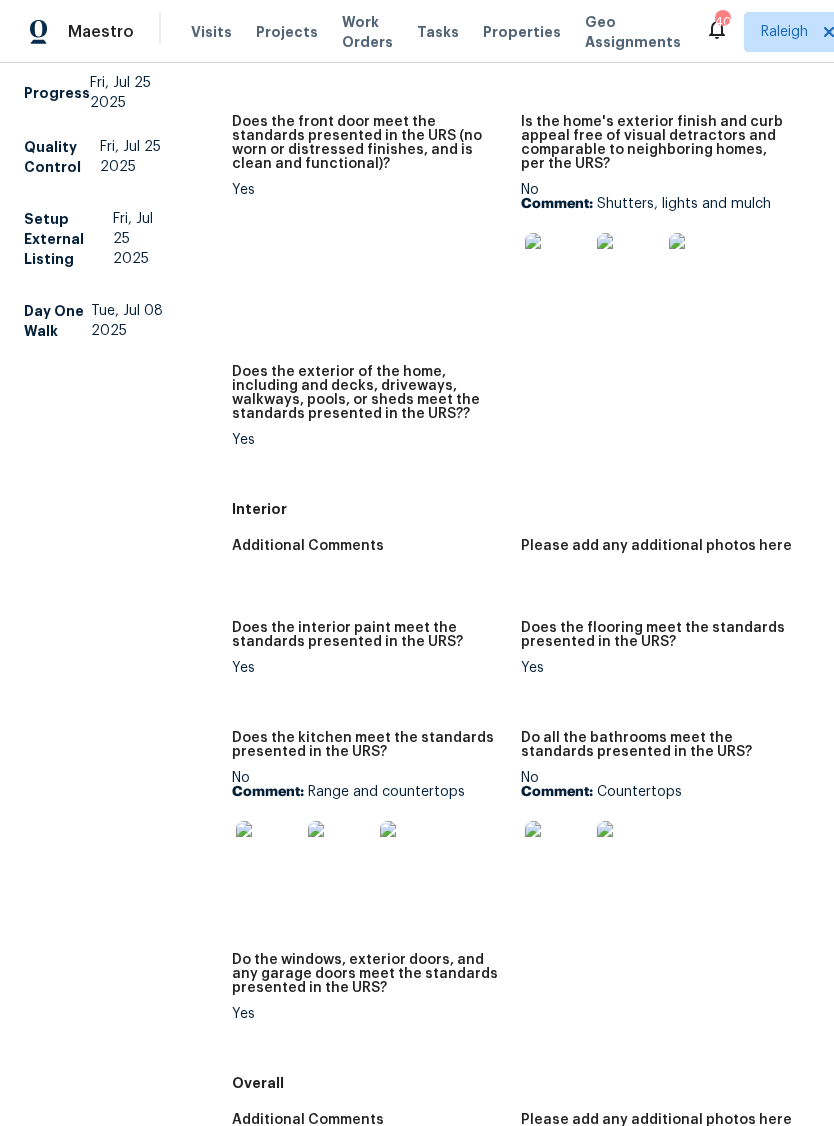 click at bounding box center (268, 853) 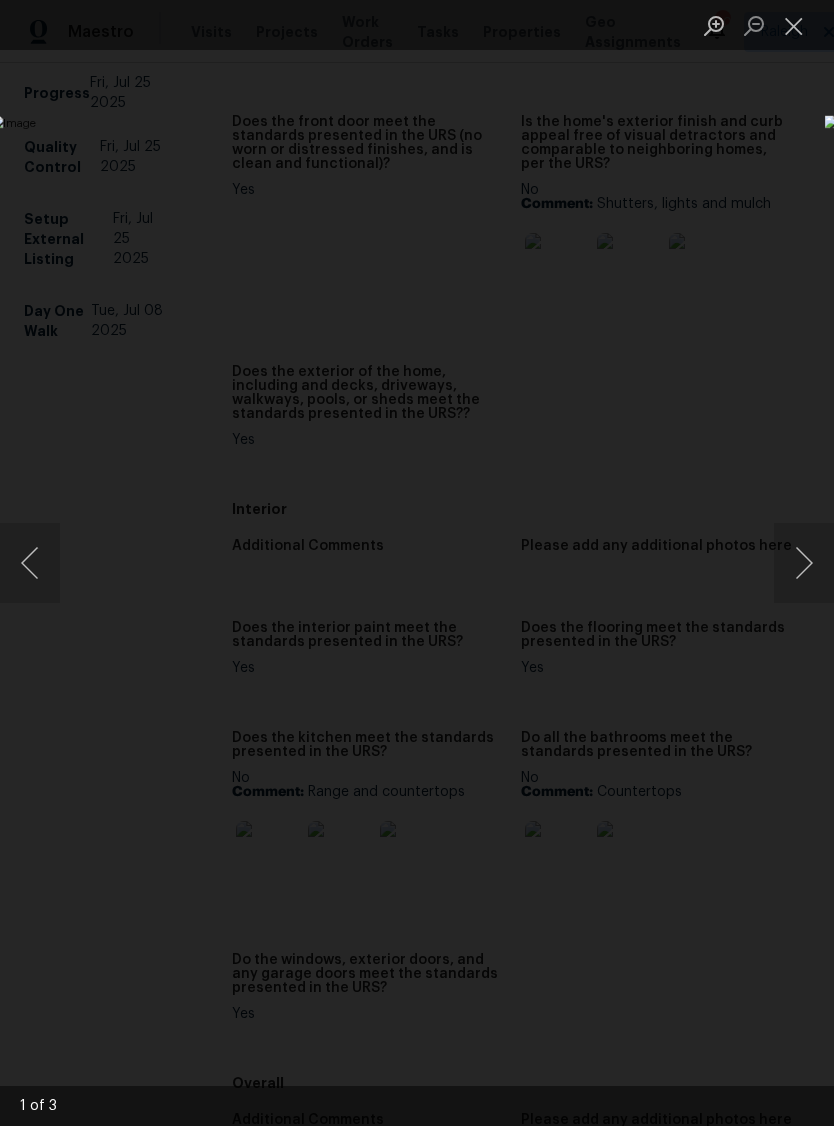 click at bounding box center [804, 563] 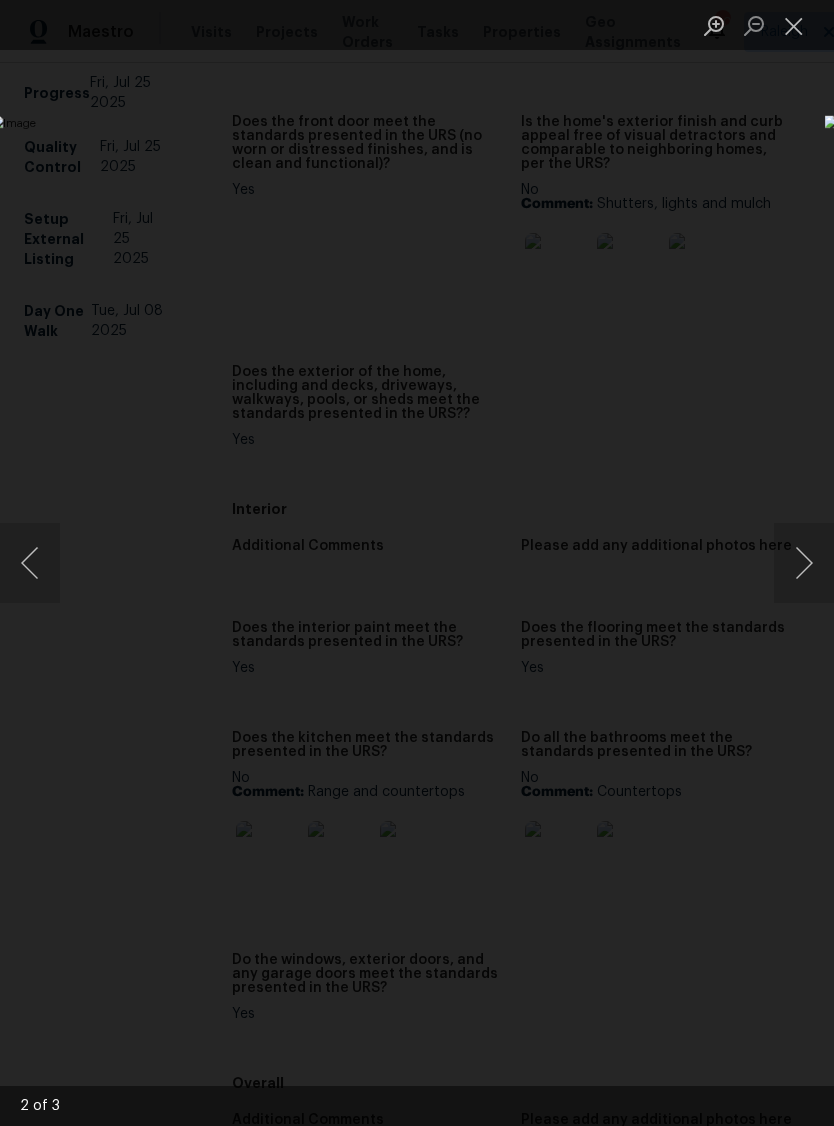 click at bounding box center [804, 563] 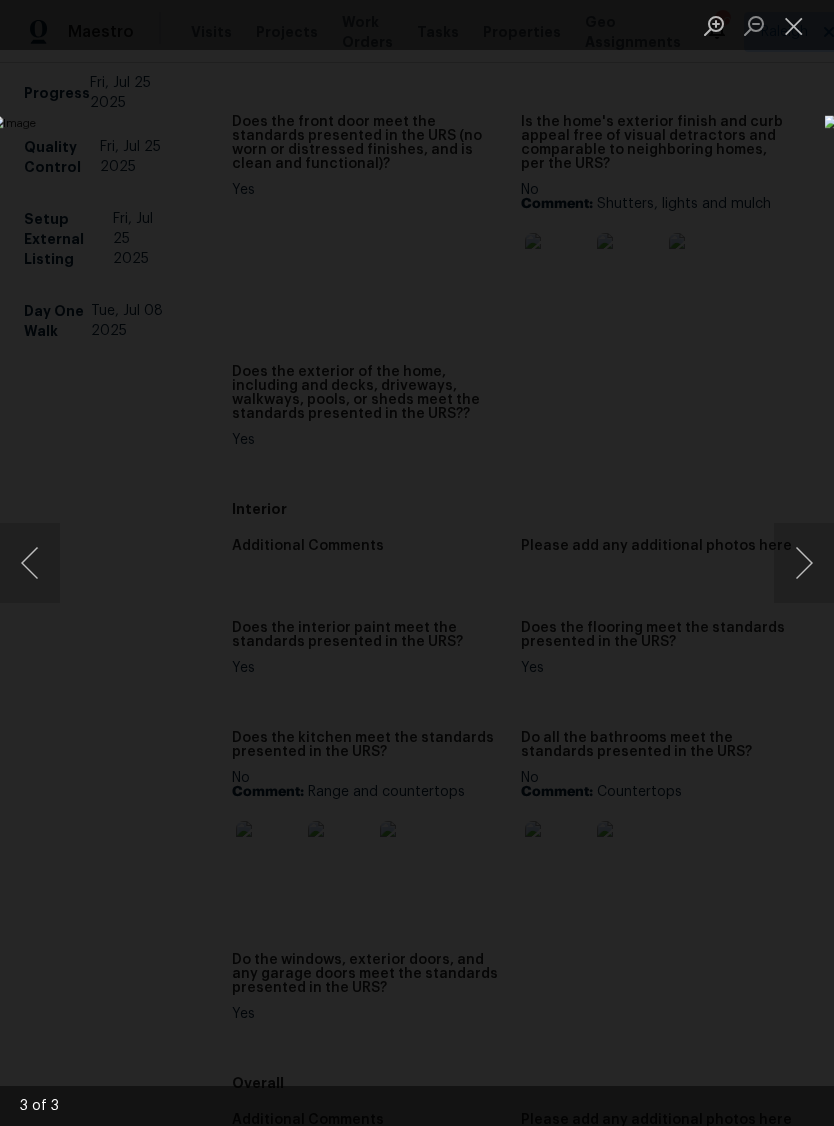 click at bounding box center [804, 563] 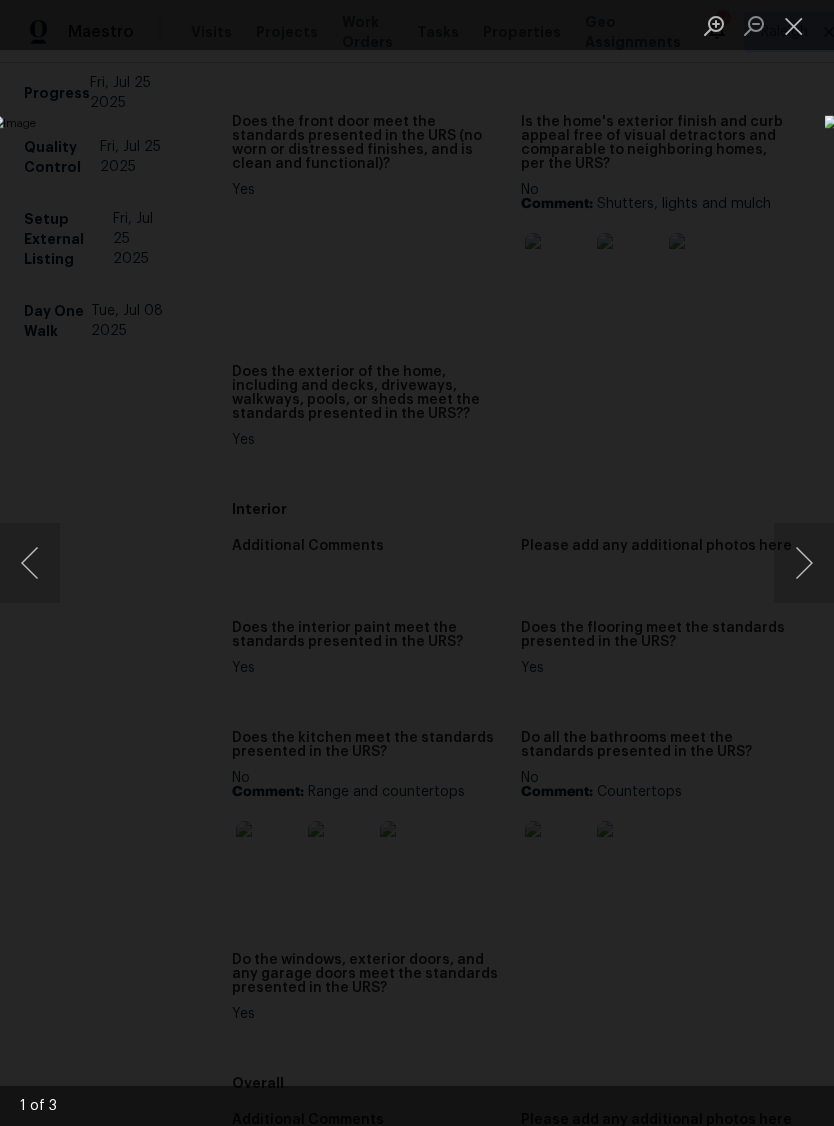 click at bounding box center (794, 25) 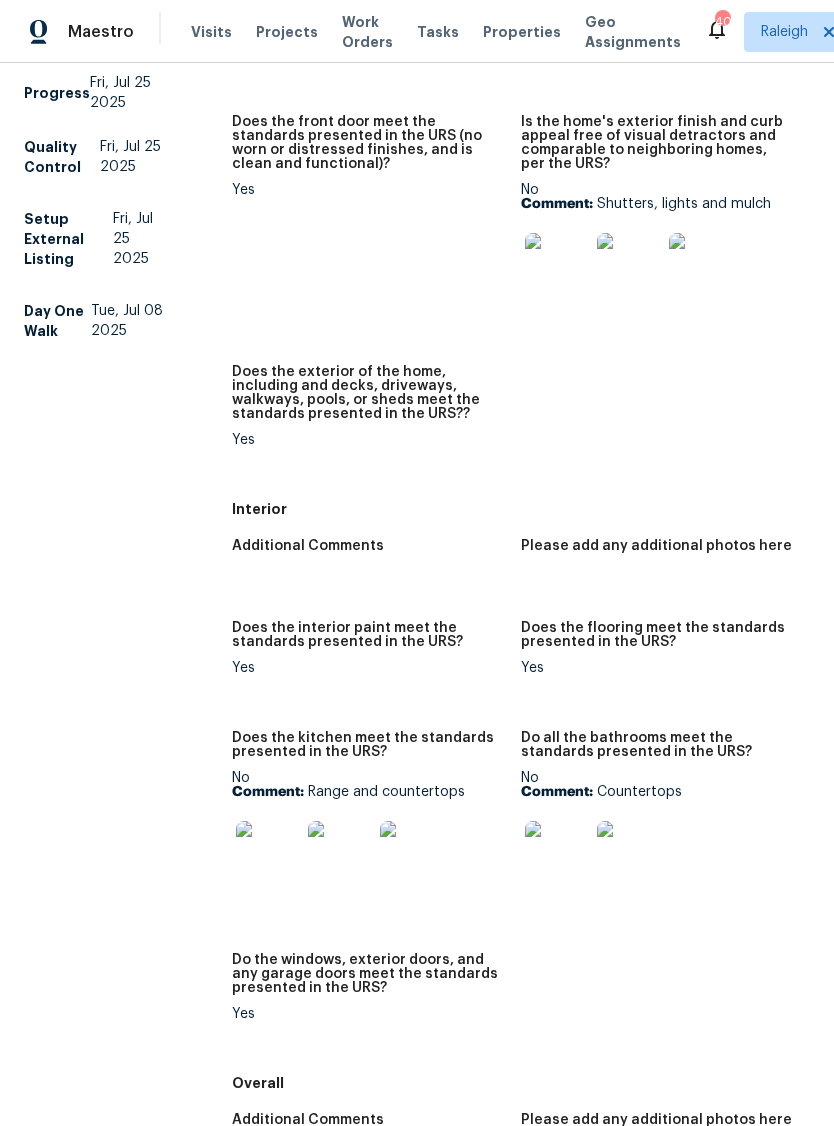 click at bounding box center [557, 853] 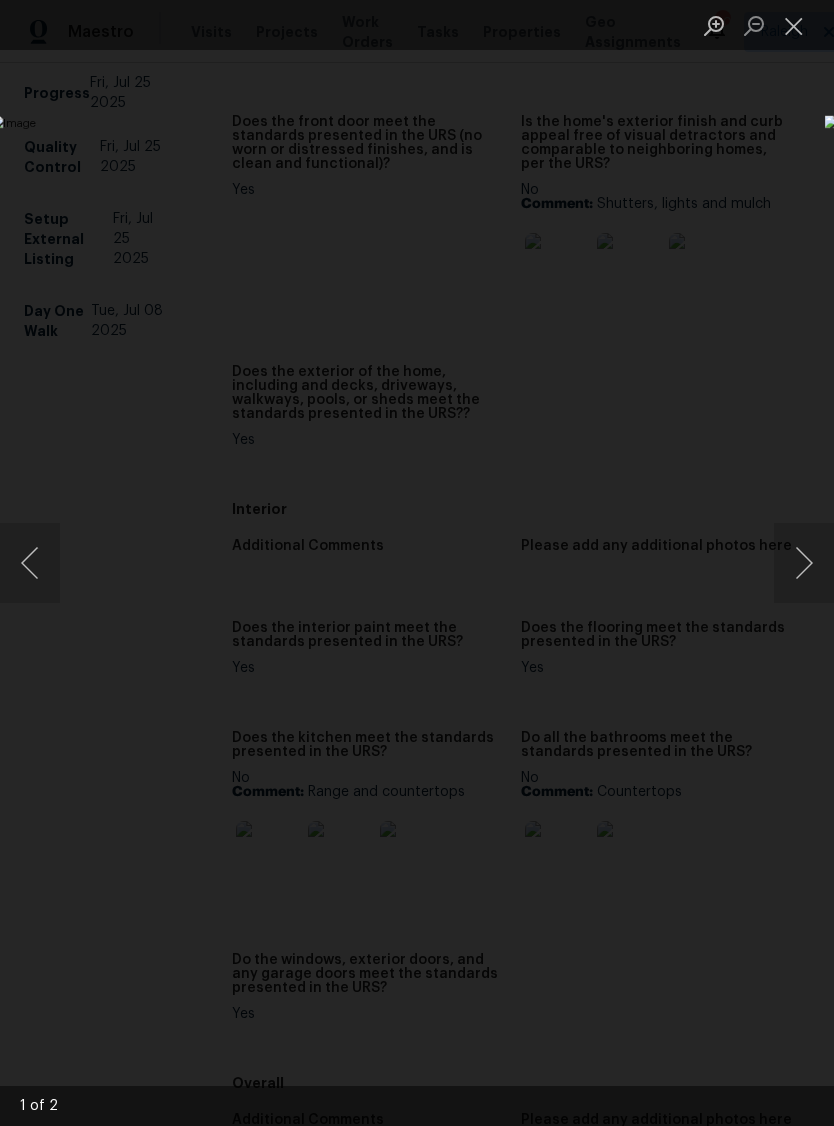 click at bounding box center (804, 563) 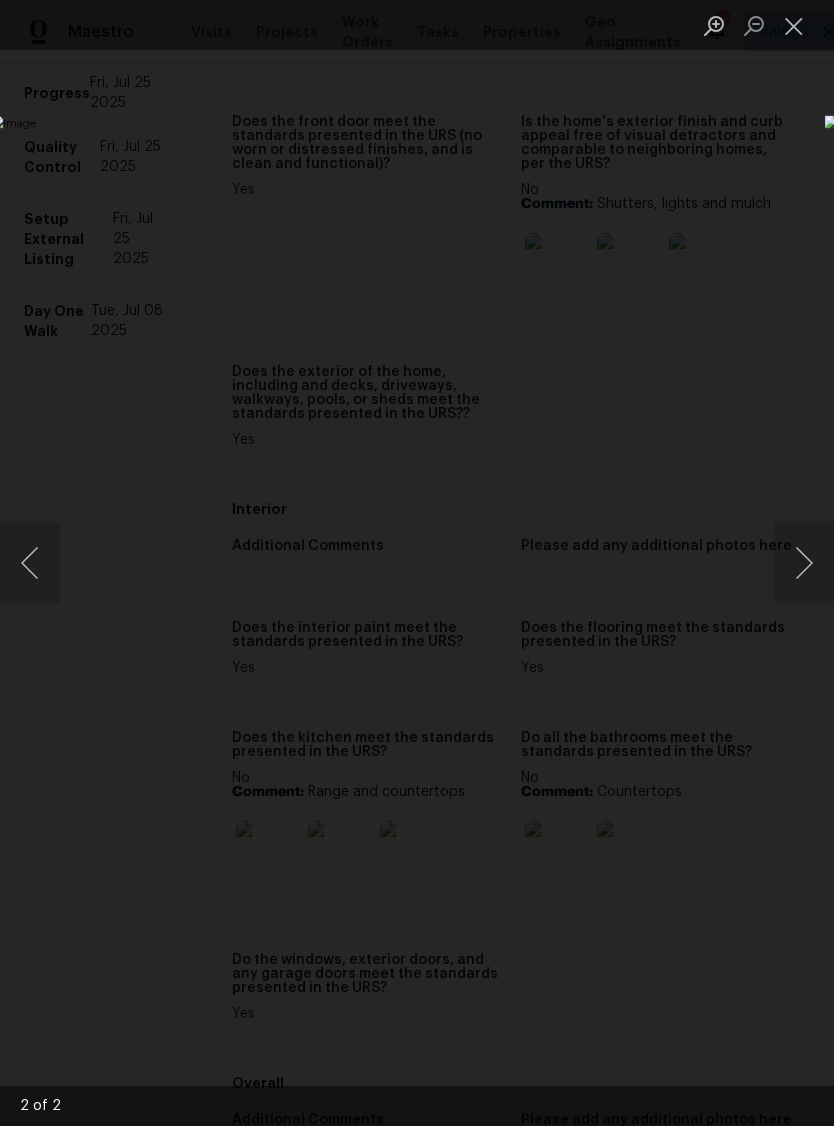 click at bounding box center [794, 25] 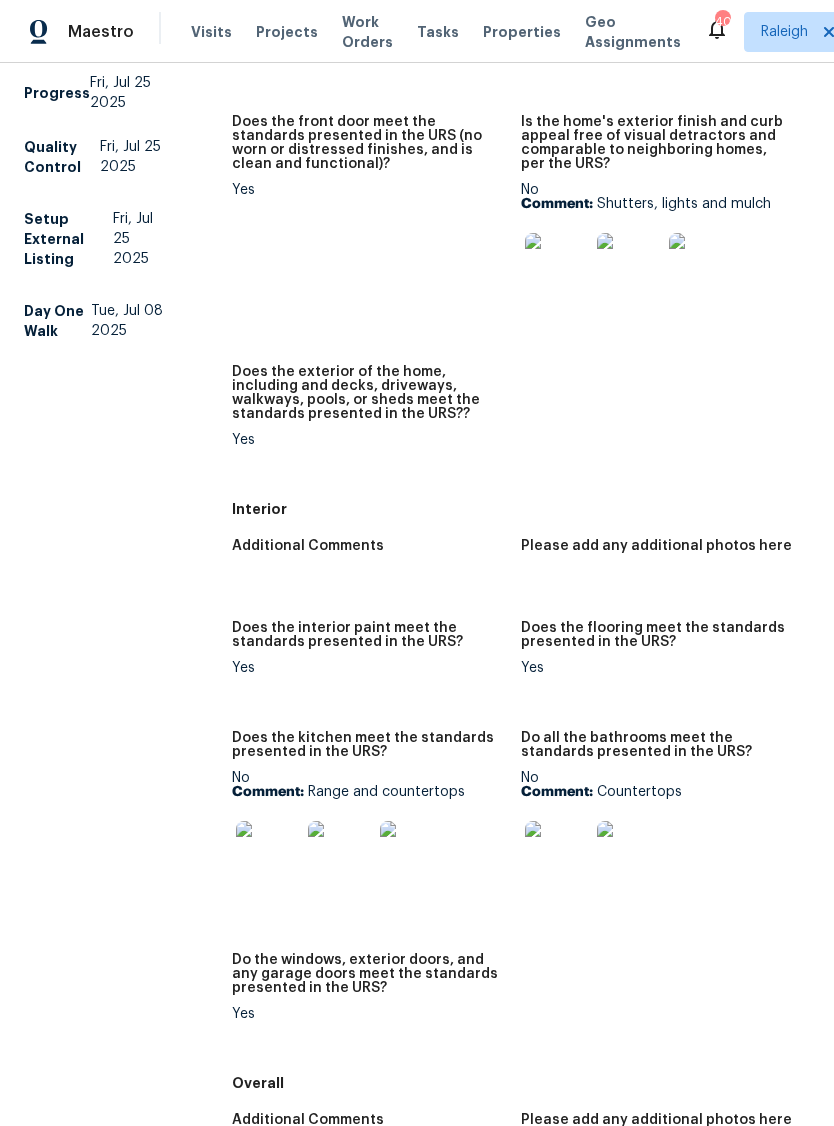 click at bounding box center (412, 853) 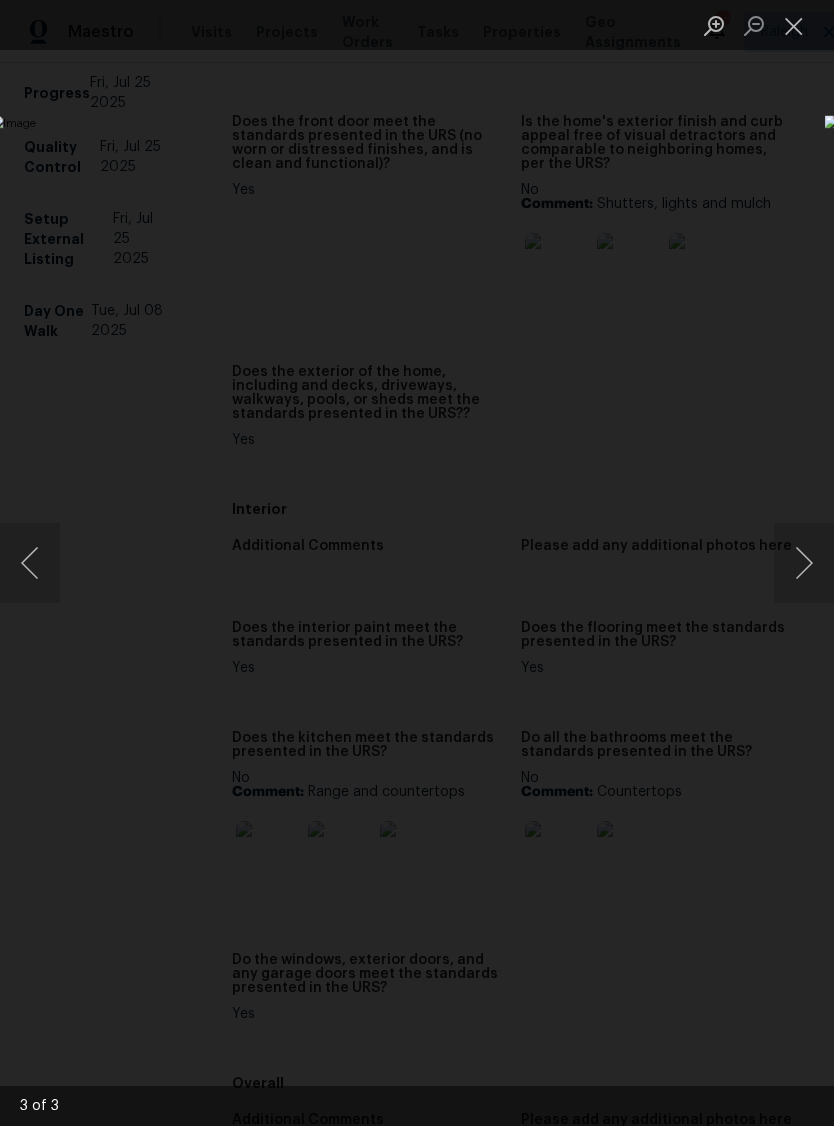 click at bounding box center [794, 25] 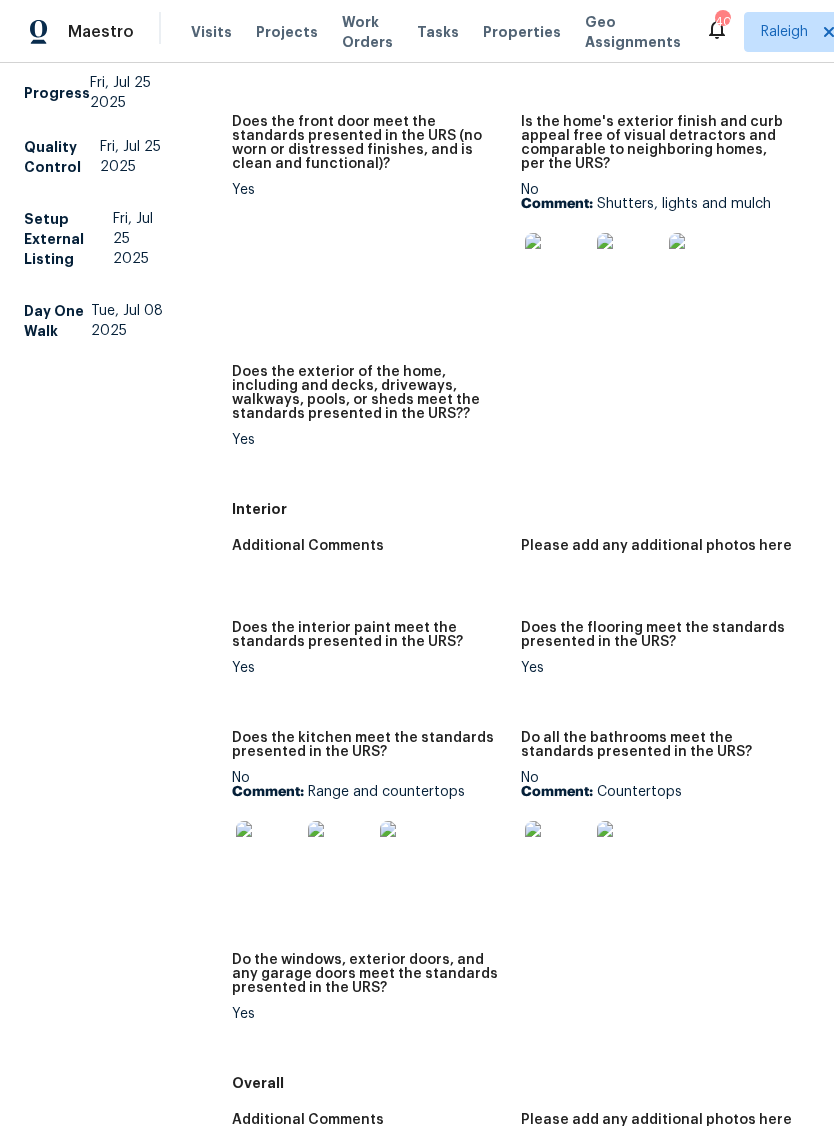 click at bounding box center (340, 853) 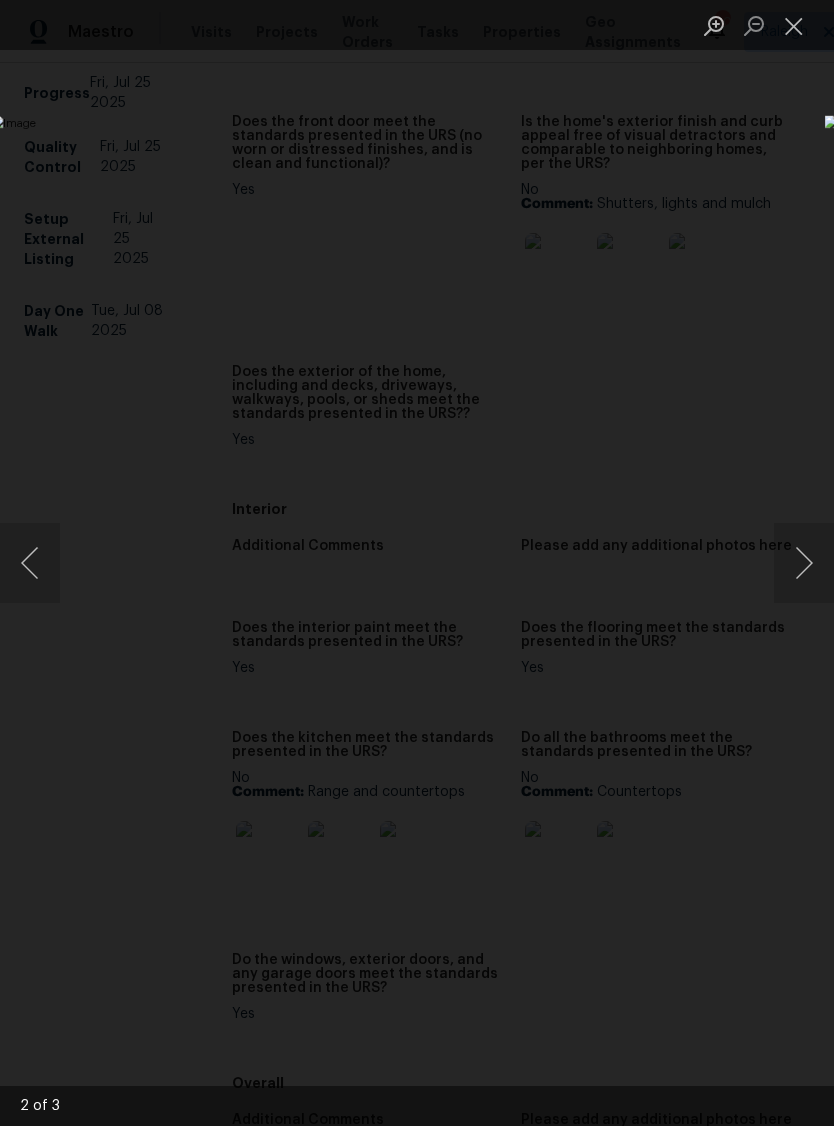 click at bounding box center (794, 25) 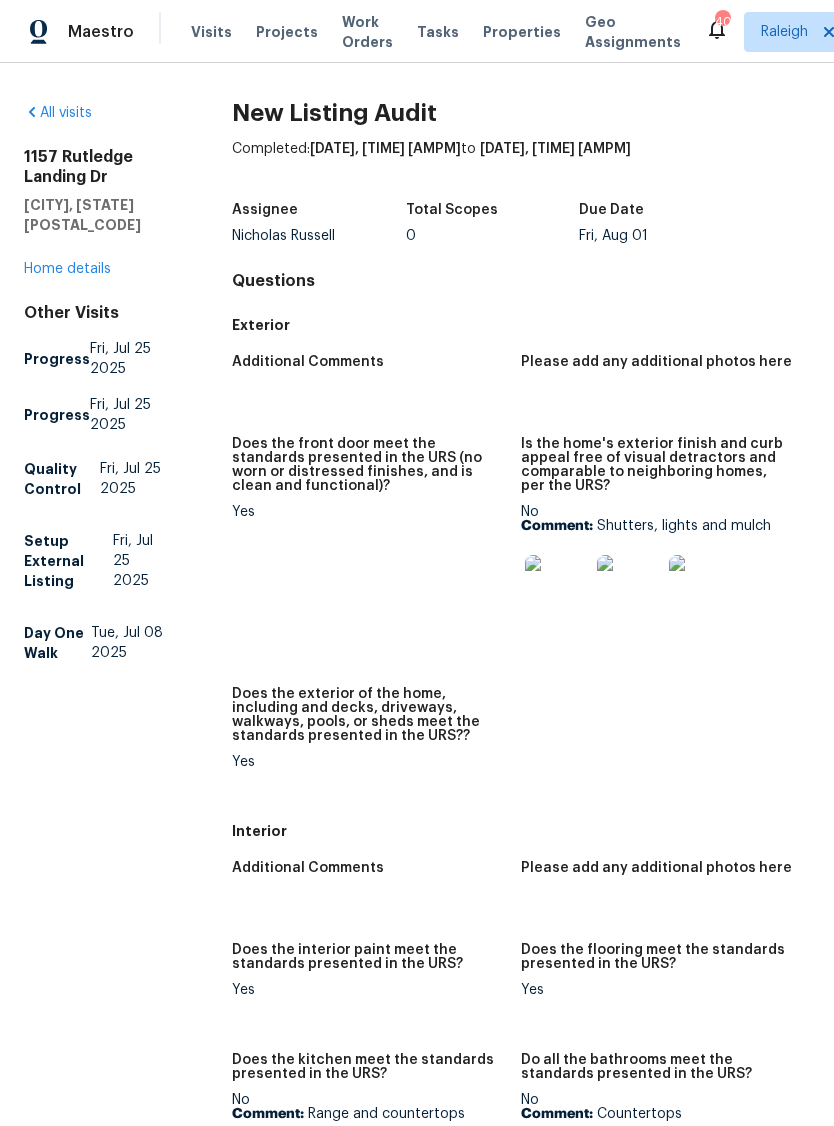 scroll, scrollTop: 0, scrollLeft: 0, axis: both 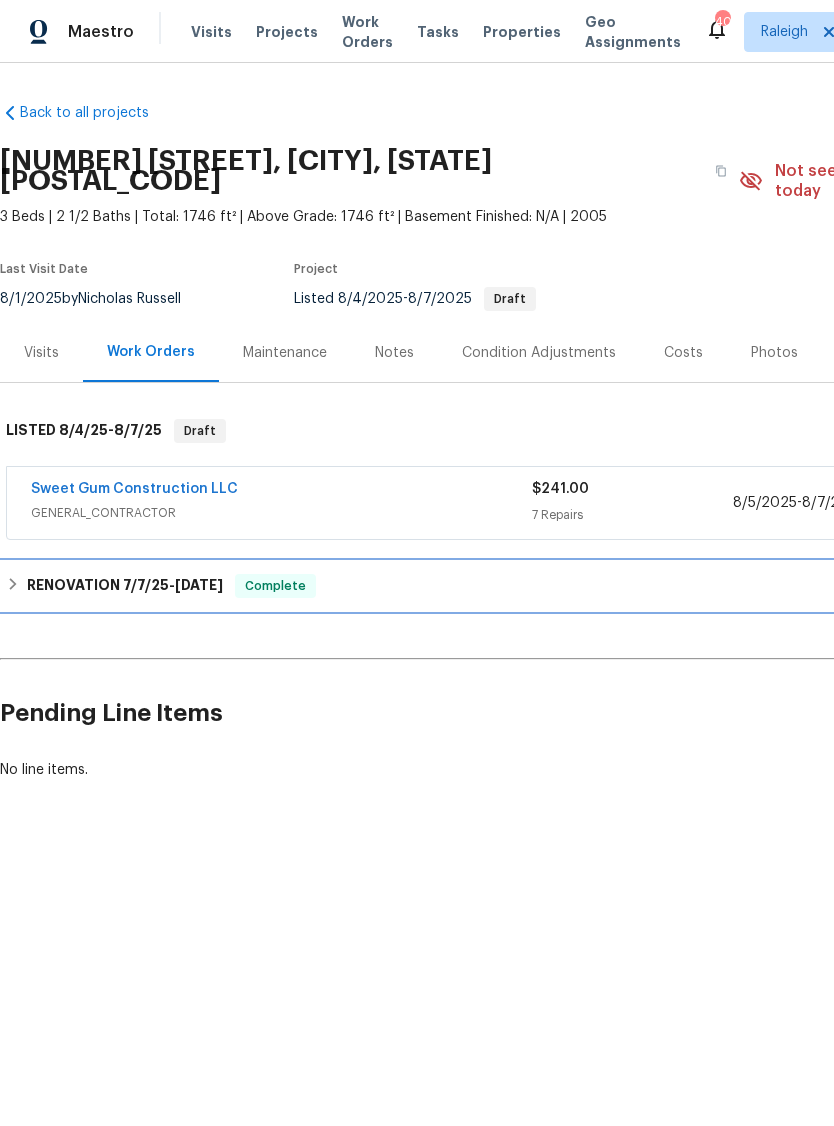 click on "7/7/25" at bounding box center [146, 585] 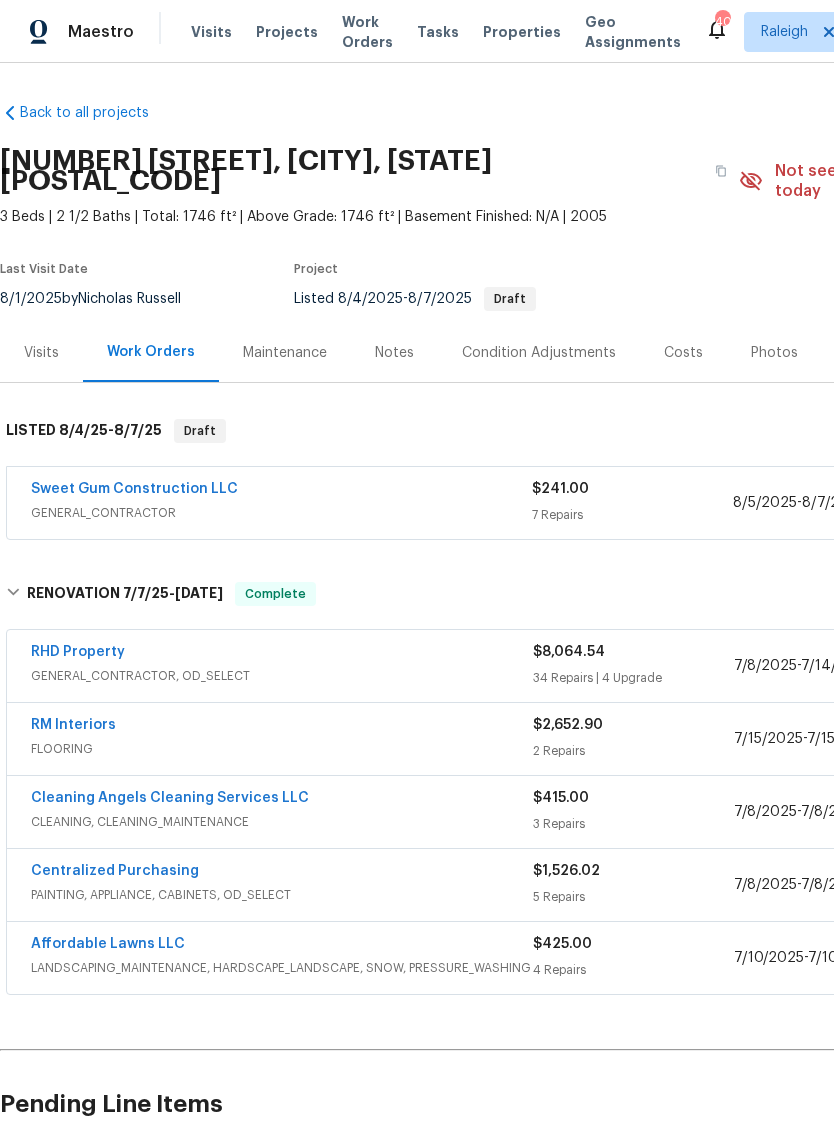 click on "Notes" at bounding box center (394, 353) 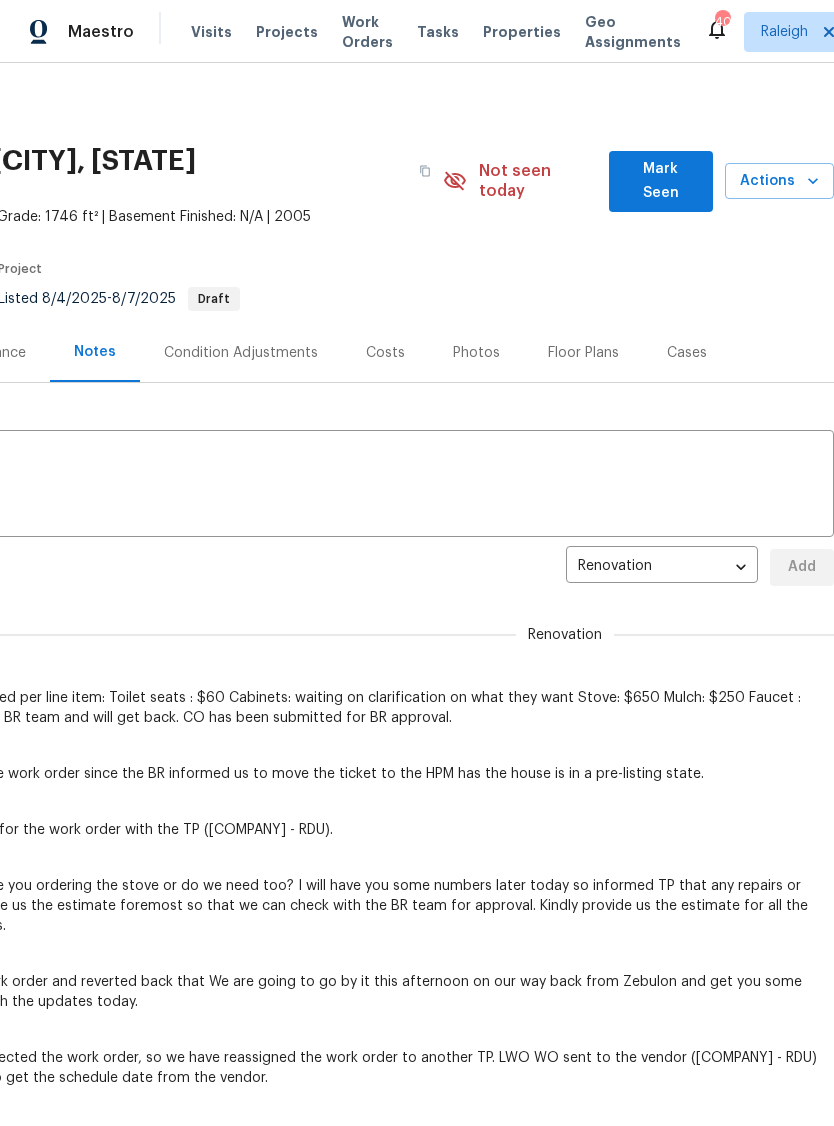 scroll, scrollTop: 0, scrollLeft: 296, axis: horizontal 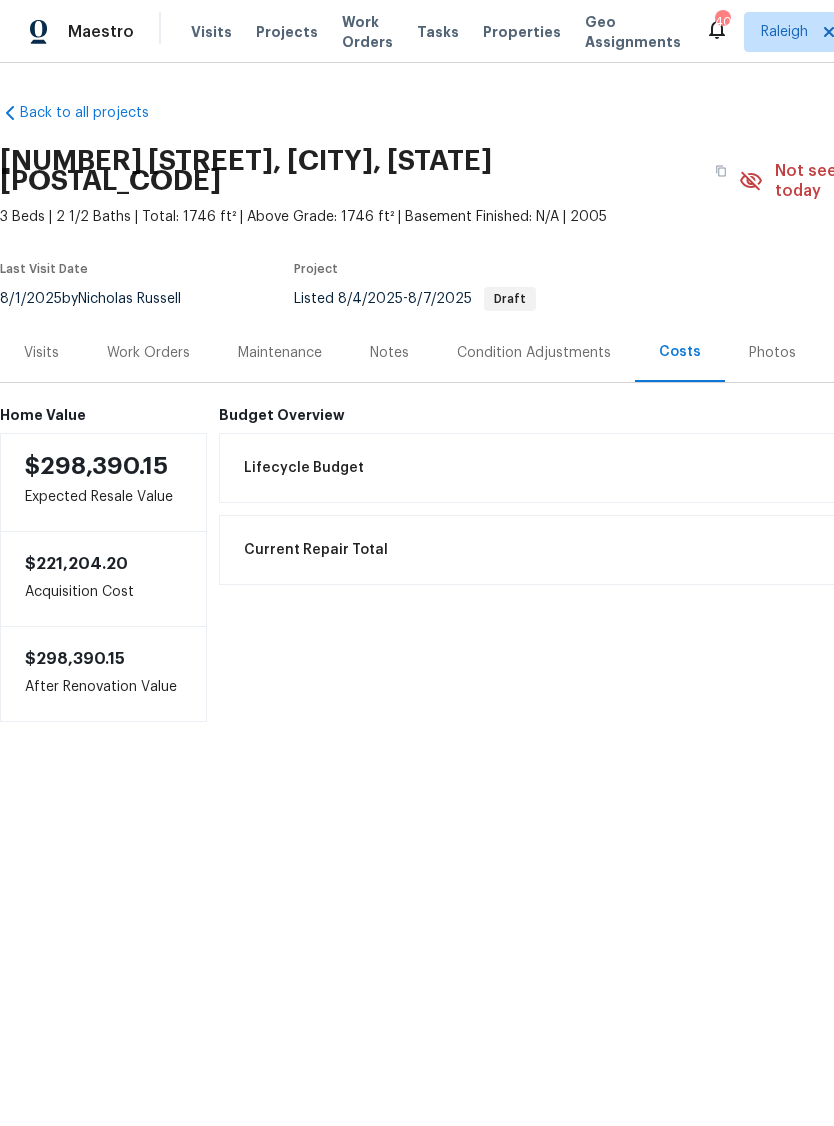 click on "Visits" at bounding box center (41, 353) 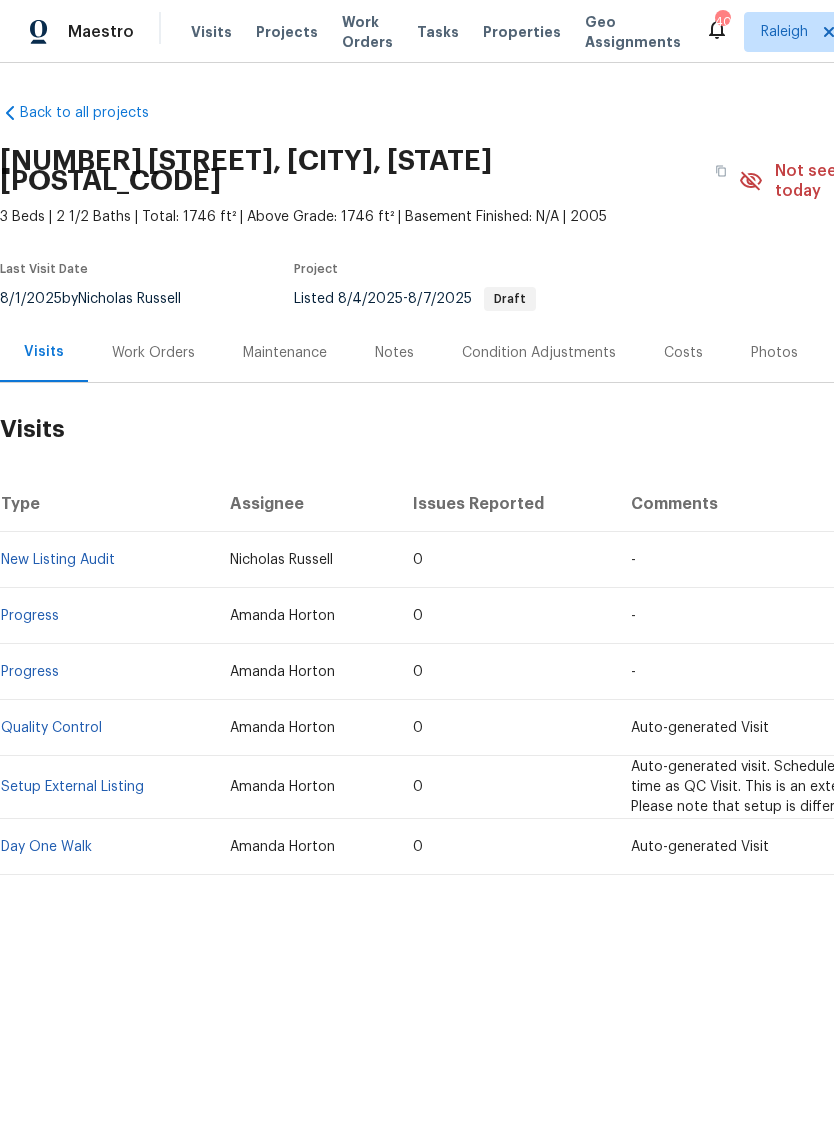 scroll, scrollTop: 0, scrollLeft: 0, axis: both 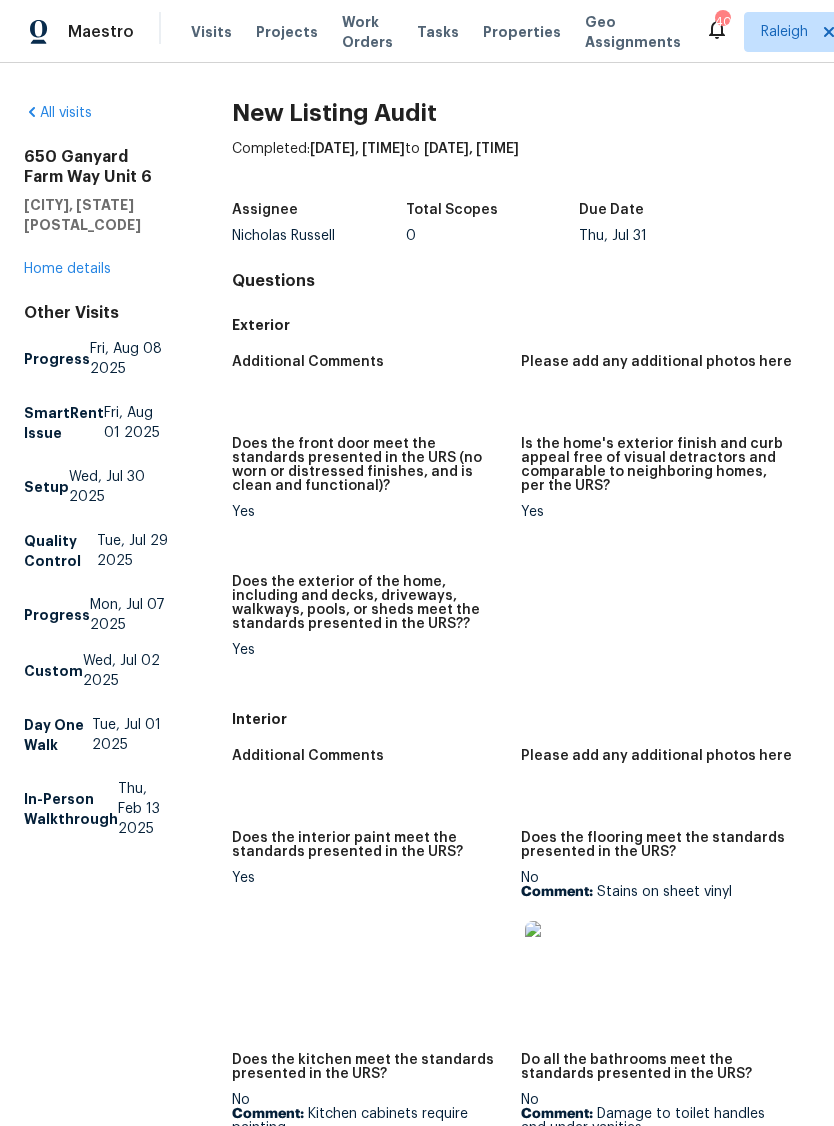 click on "Home details" at bounding box center (67, 269) 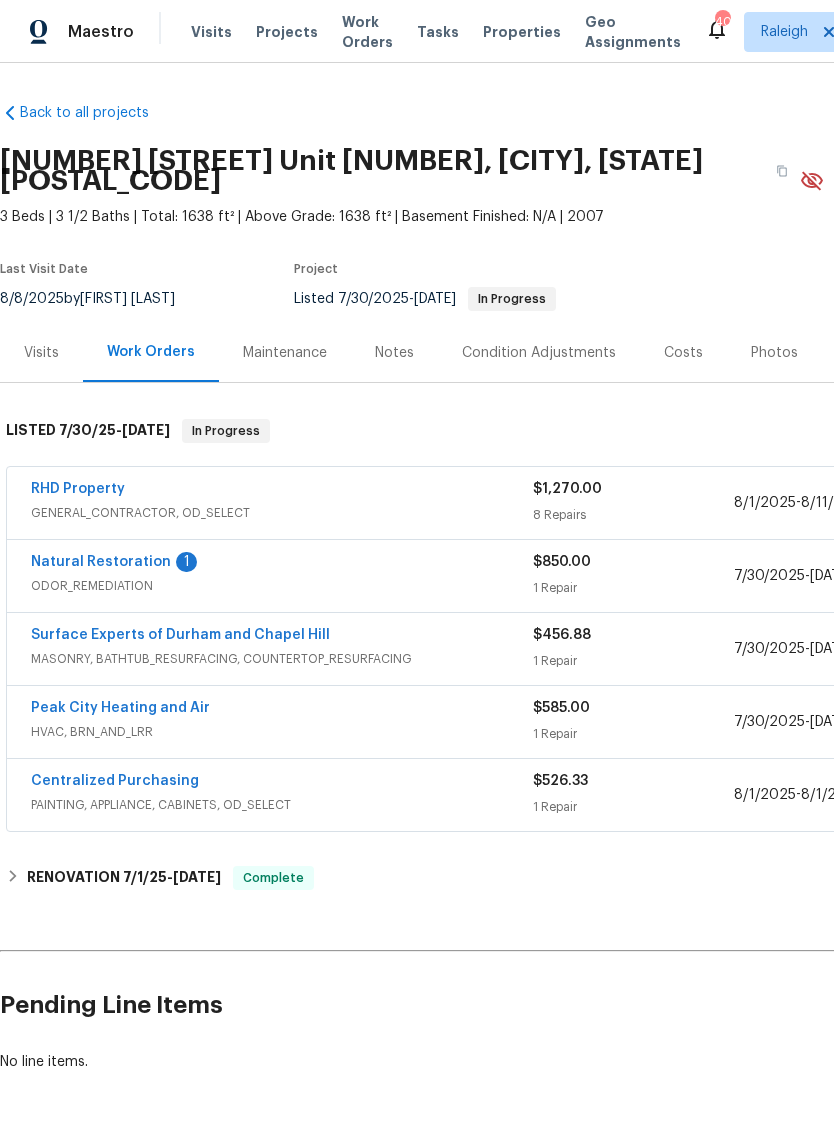 click on "Visits" at bounding box center [41, 353] 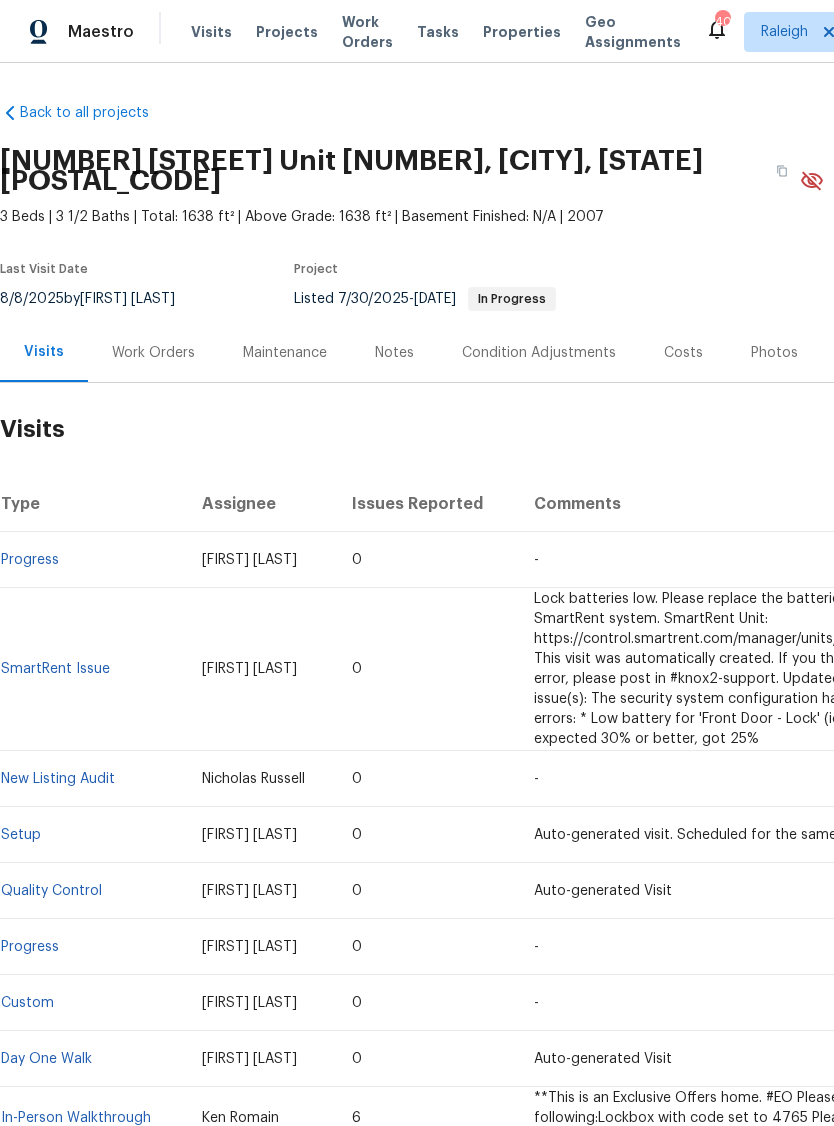 scroll, scrollTop: 0, scrollLeft: 0, axis: both 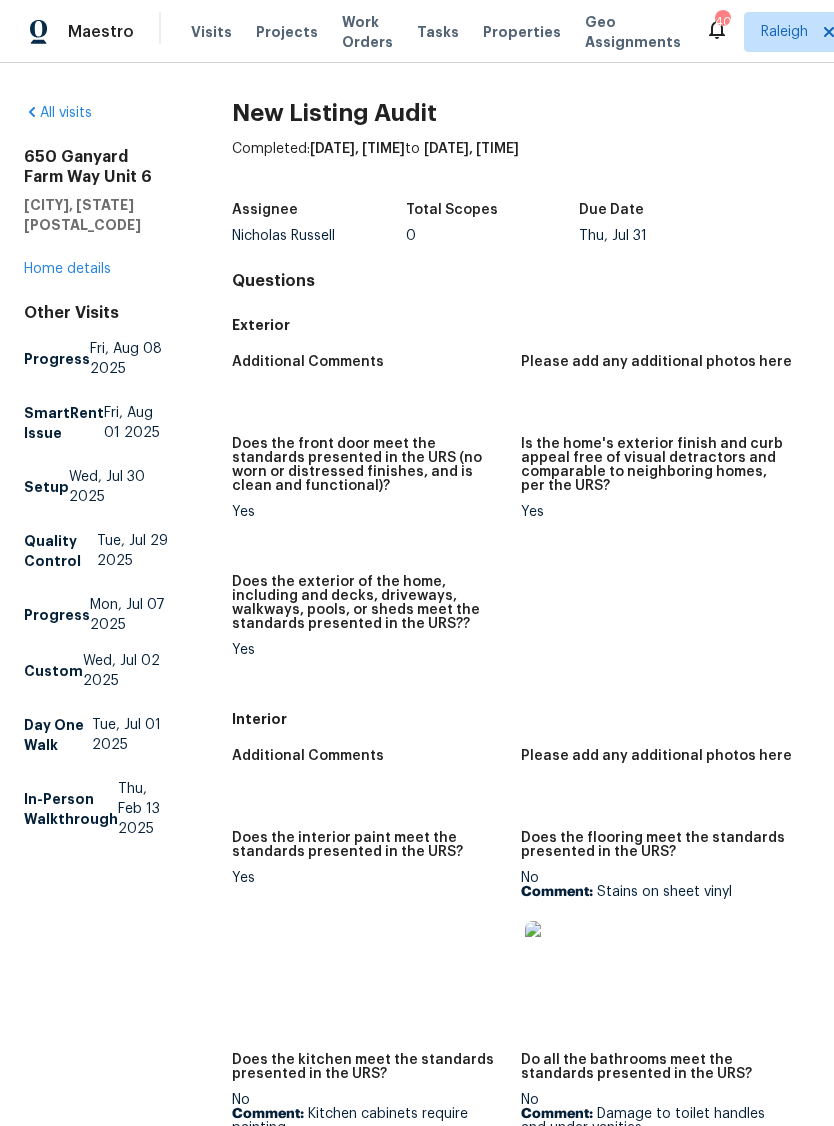 click at bounding box center [557, 953] 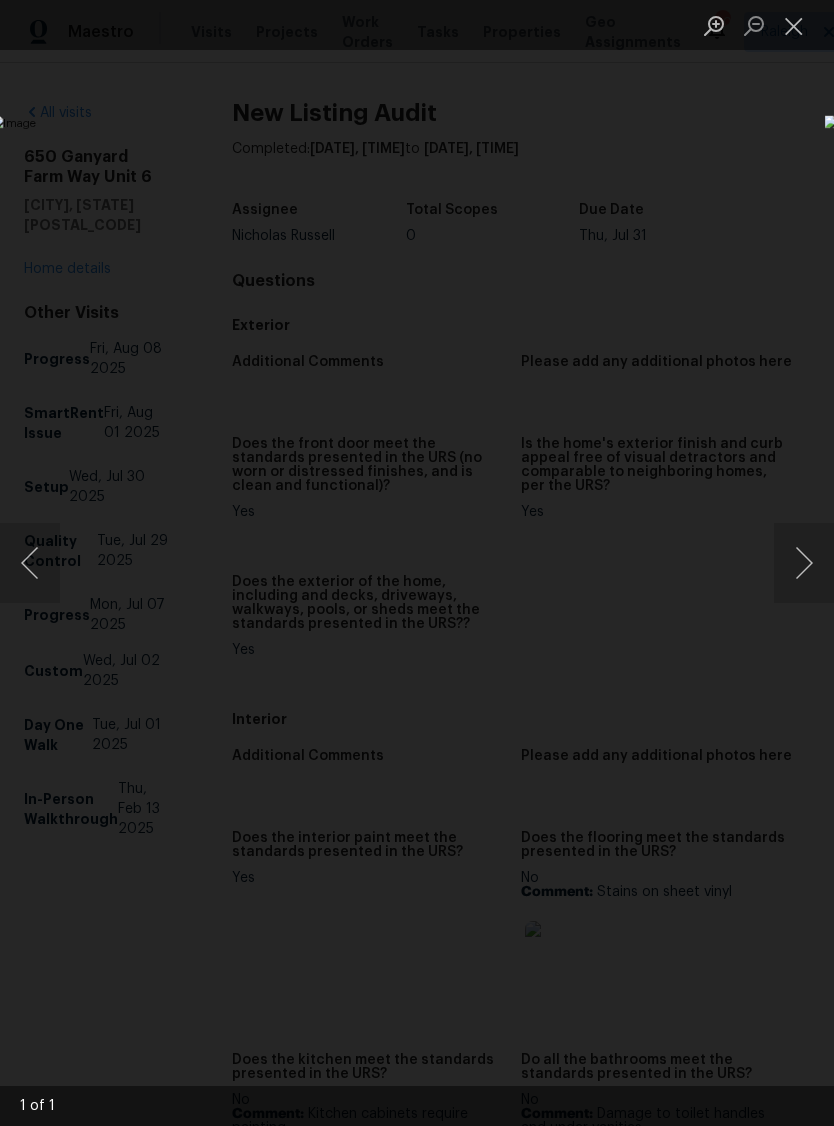 click at bounding box center [794, 25] 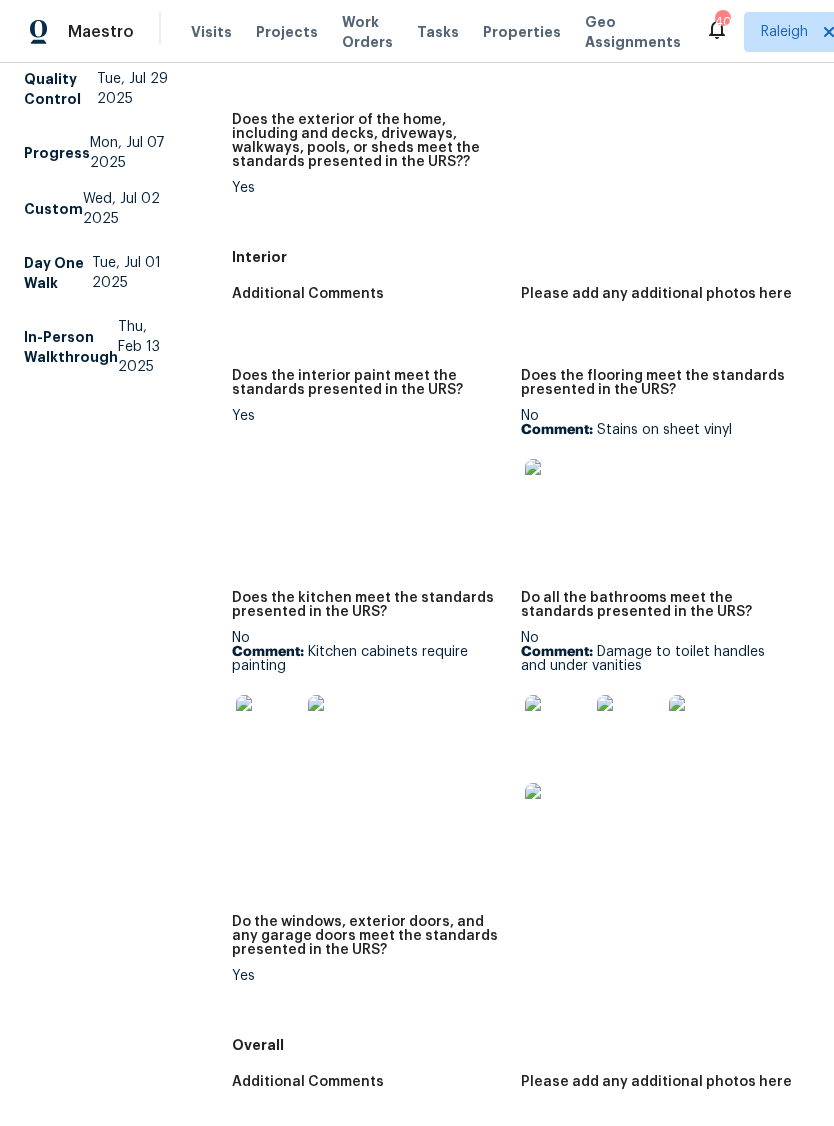 scroll, scrollTop: 462, scrollLeft: 0, axis: vertical 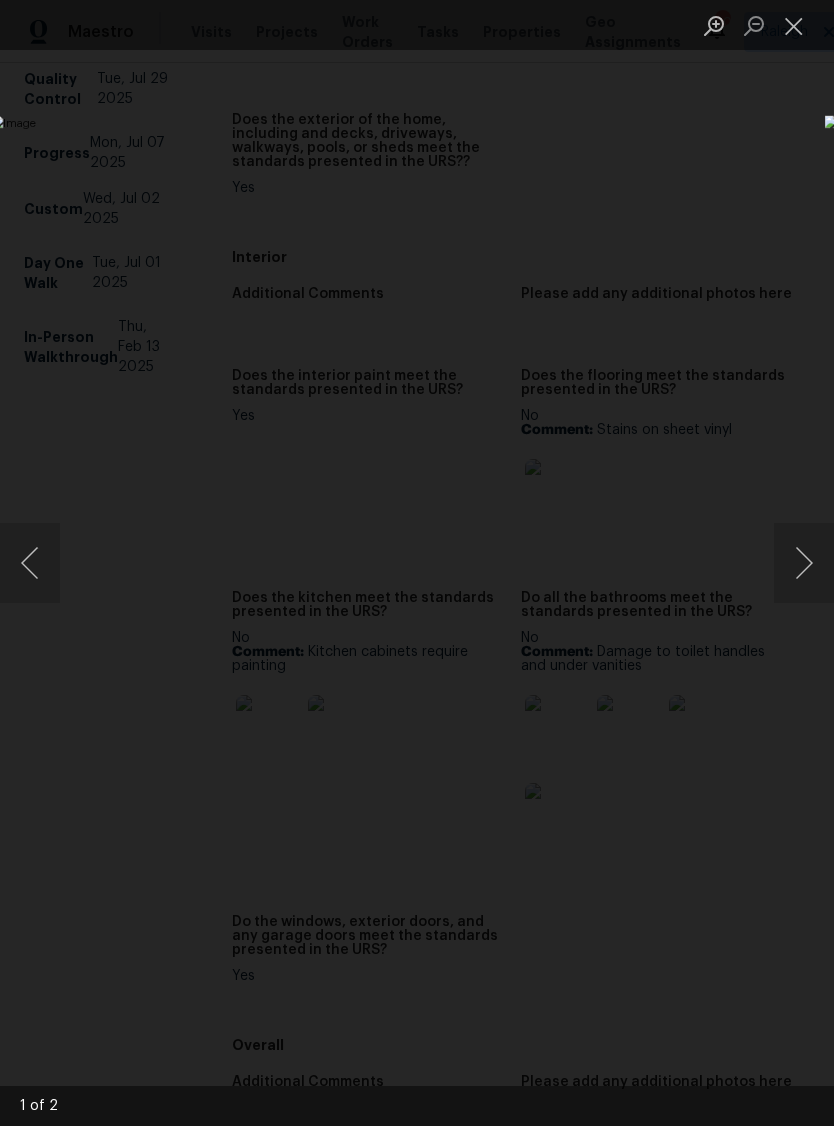 click at bounding box center [794, 25] 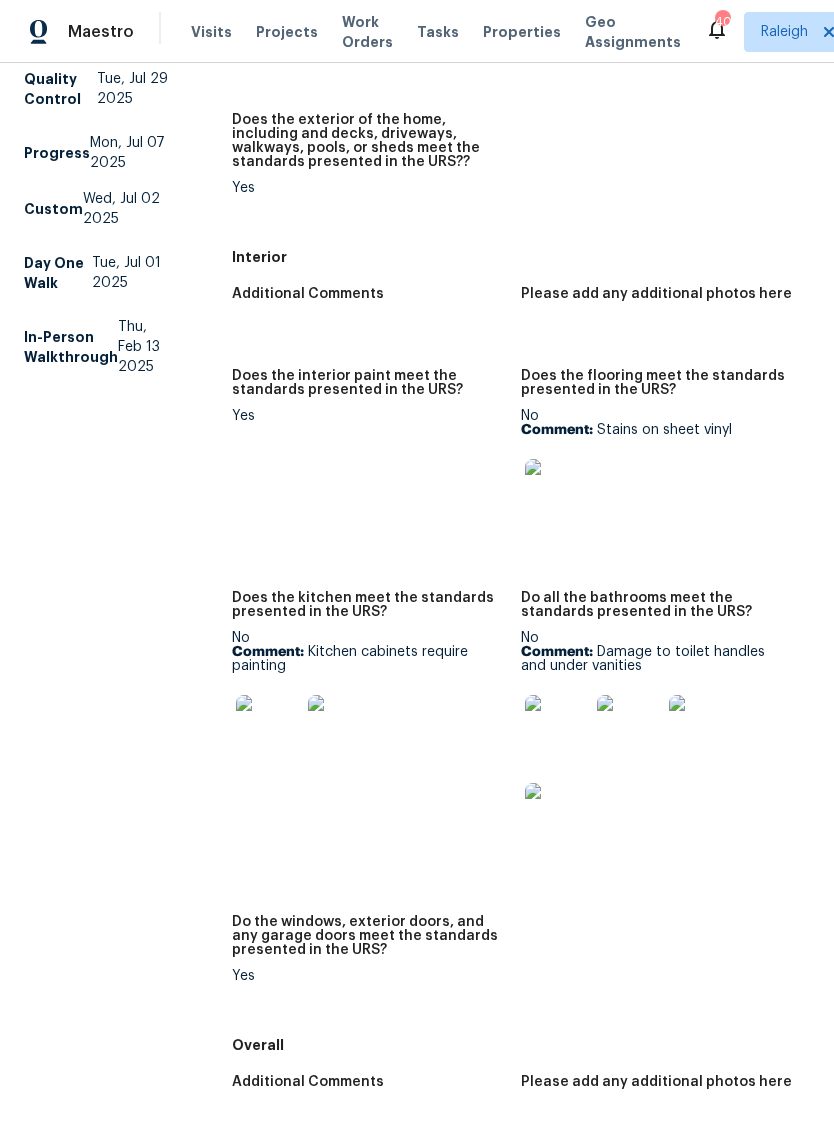 click at bounding box center (340, 727) 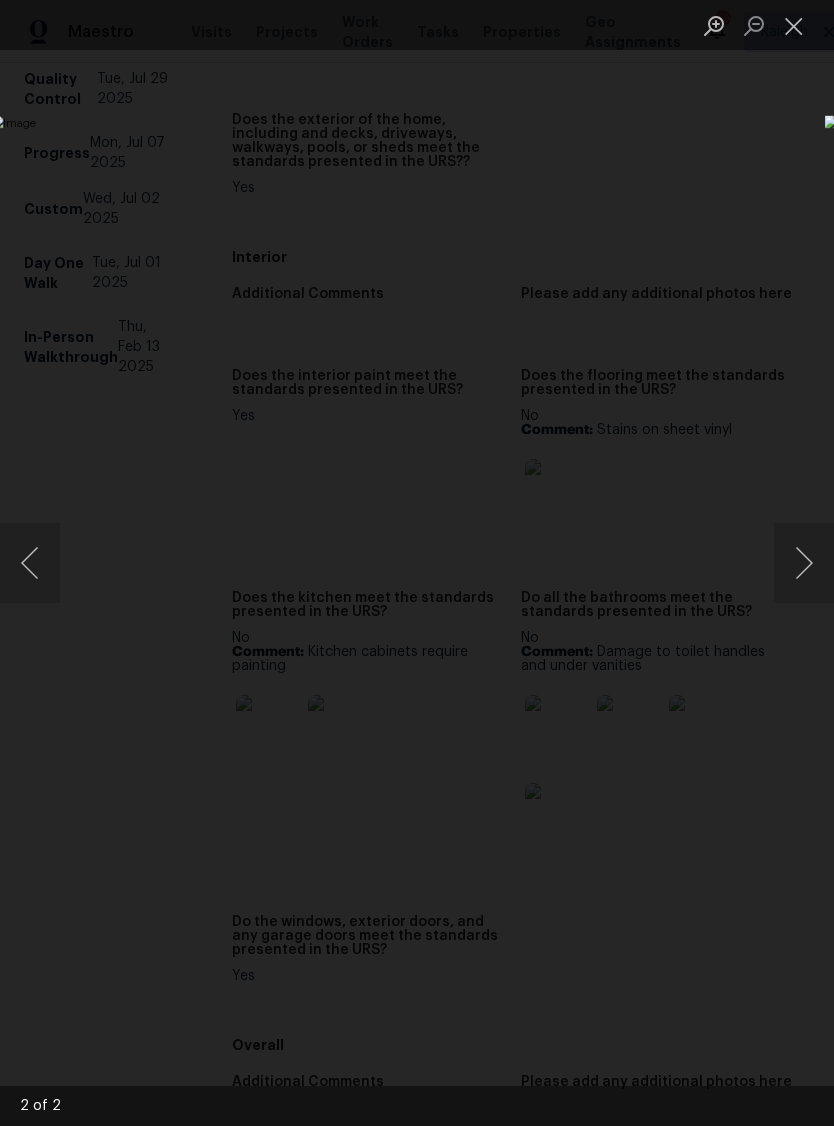click at bounding box center [794, 25] 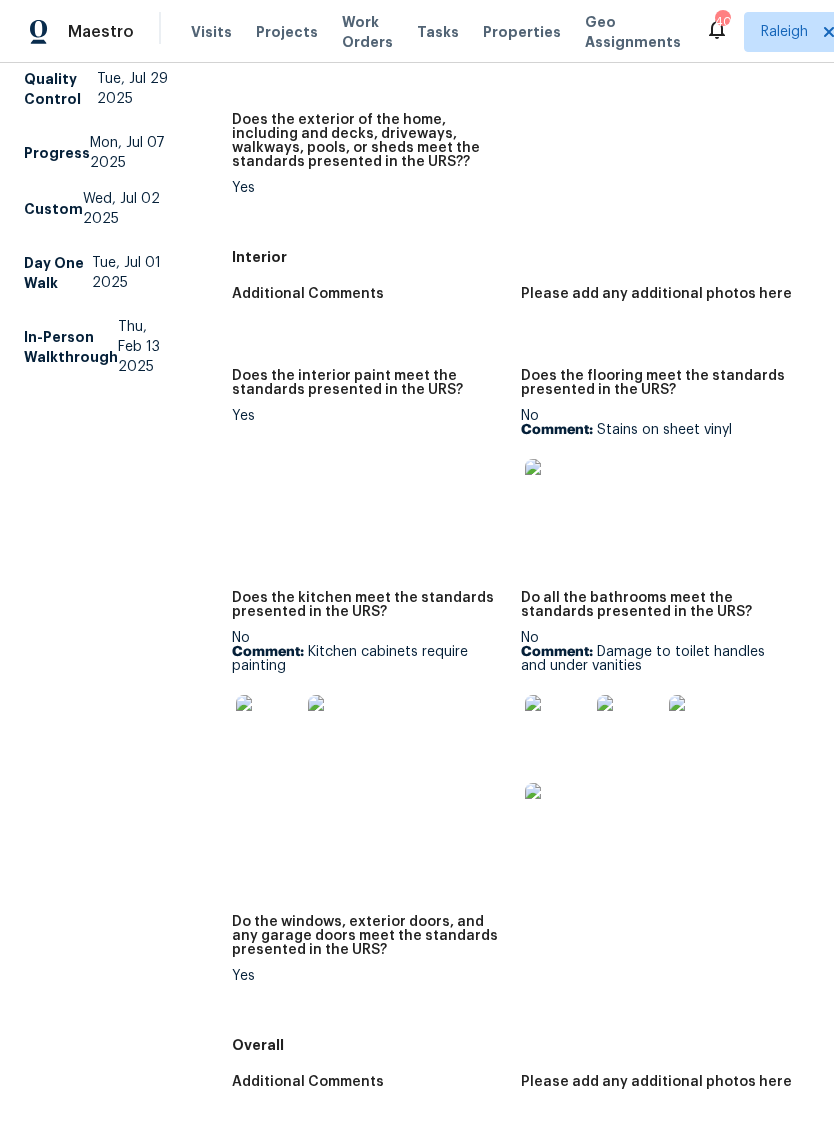 click at bounding box center (557, 727) 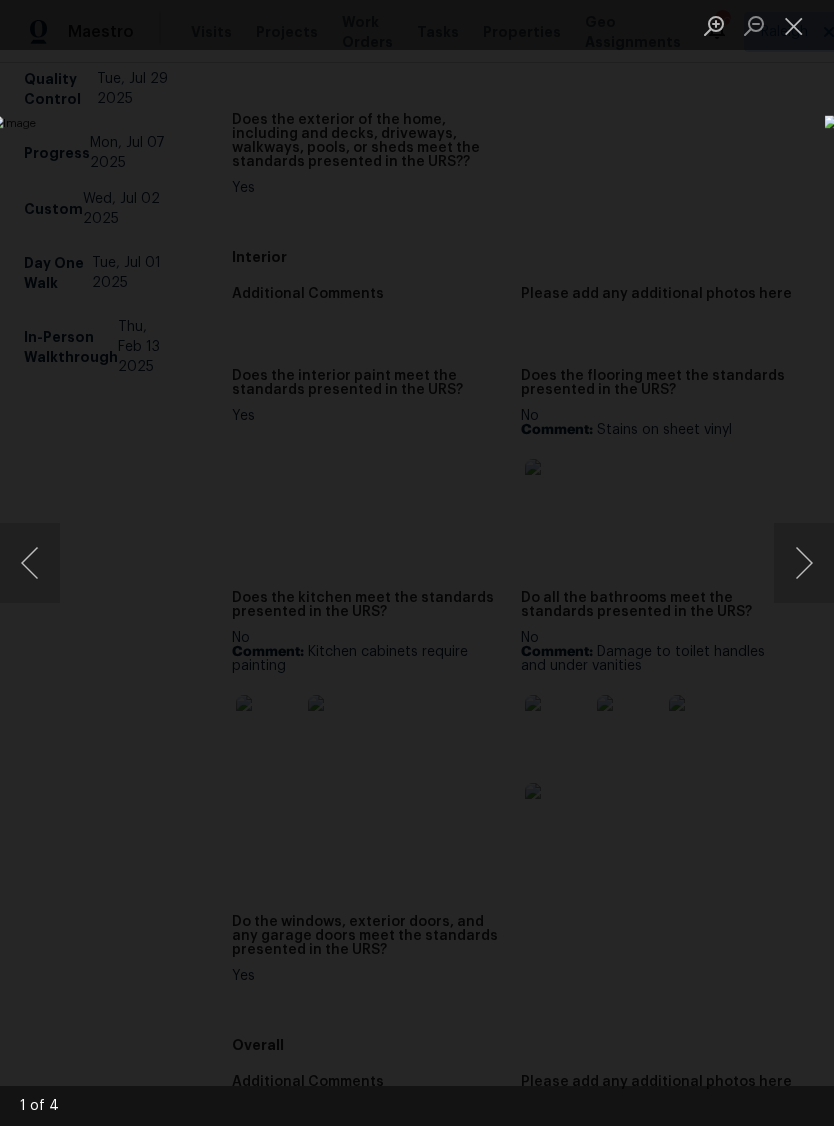 click at bounding box center (794, 25) 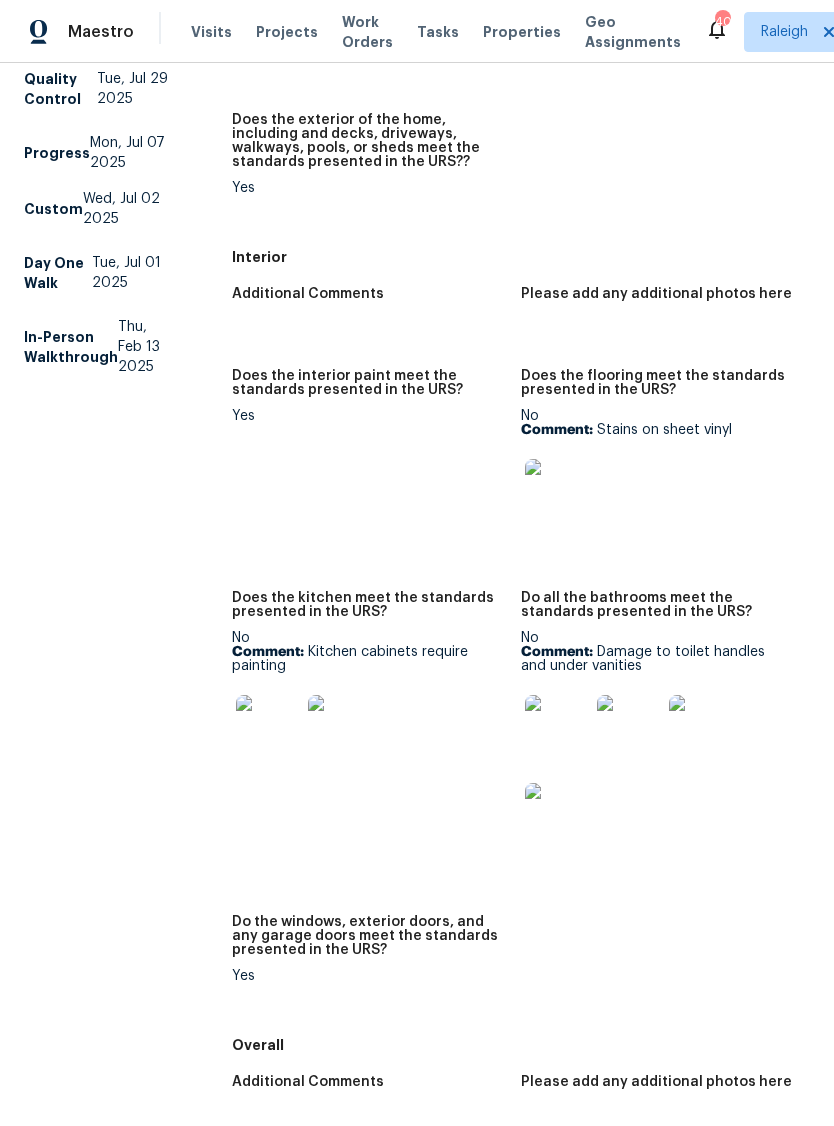 click at bounding box center (629, 727) 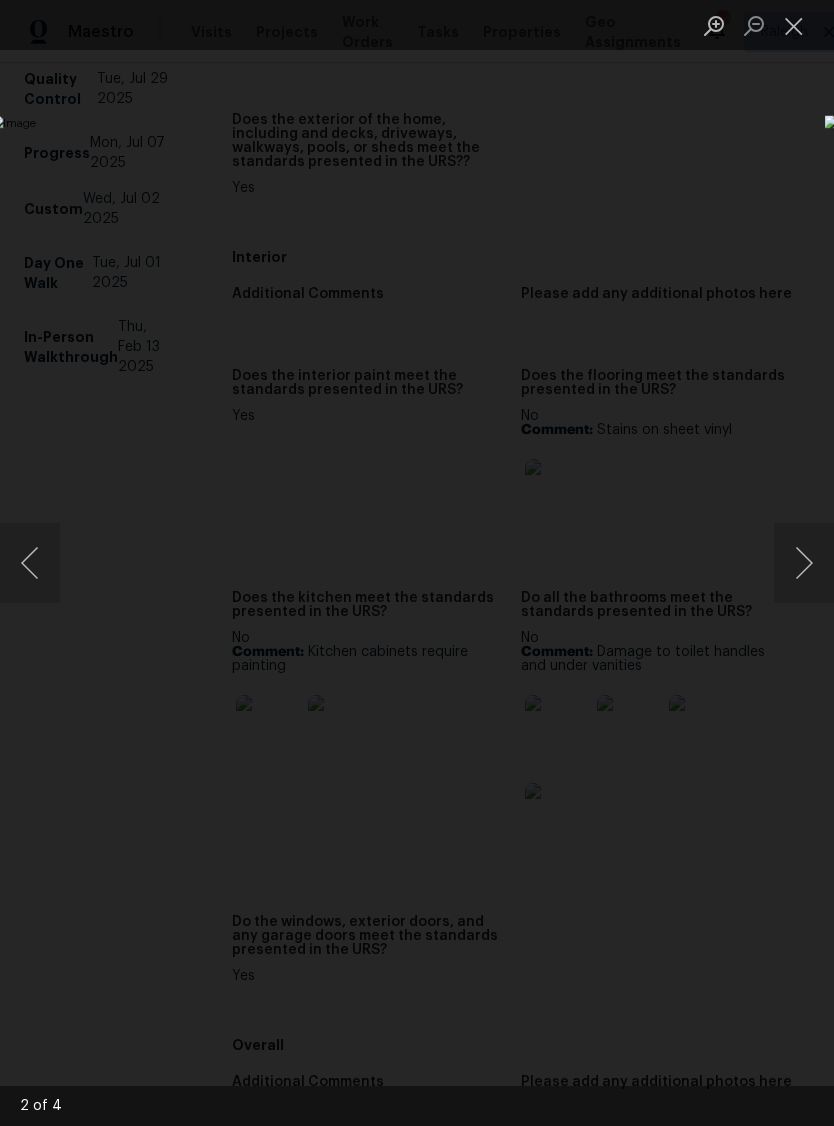click at bounding box center (794, 25) 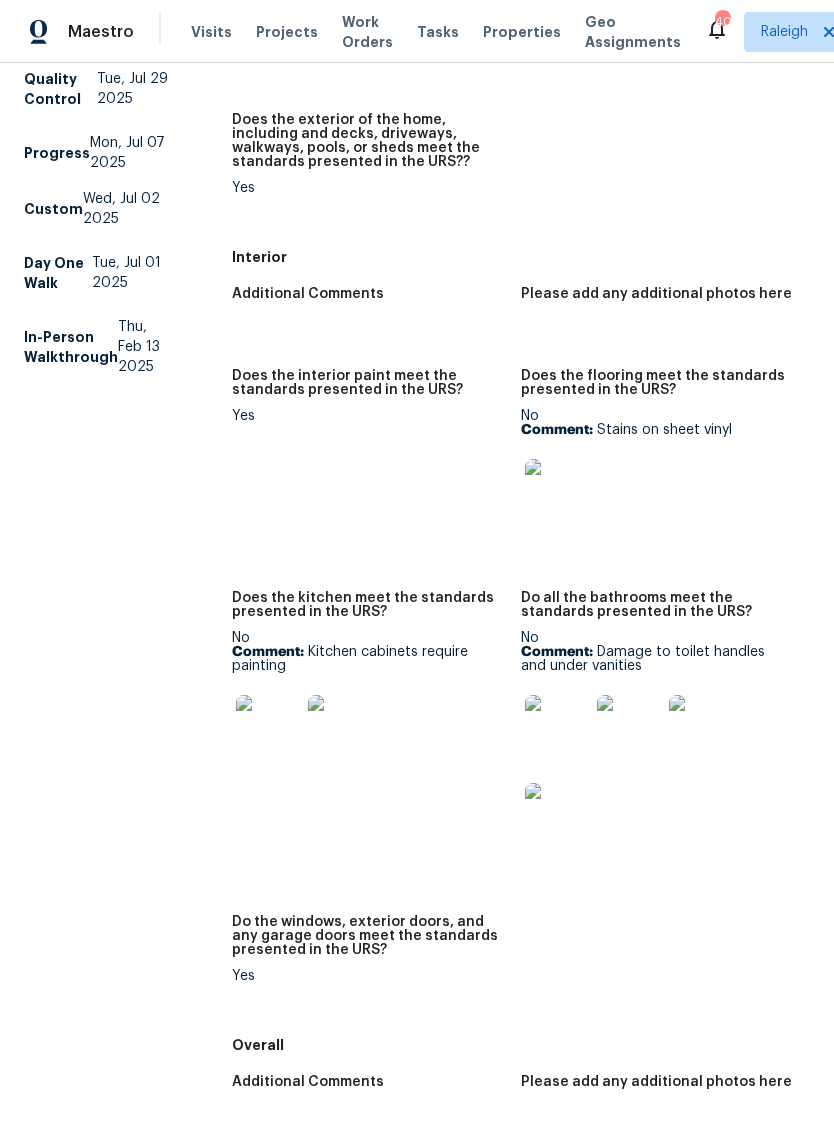click at bounding box center (701, 727) 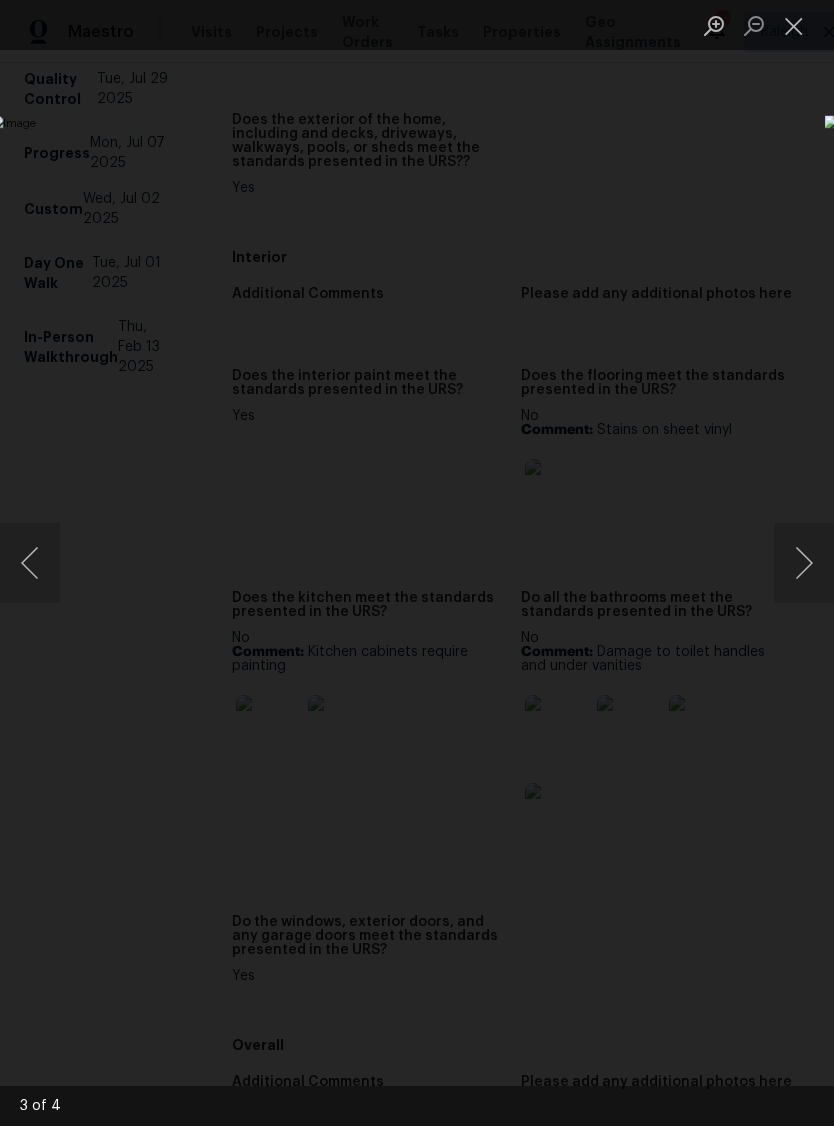 click at bounding box center [794, 25] 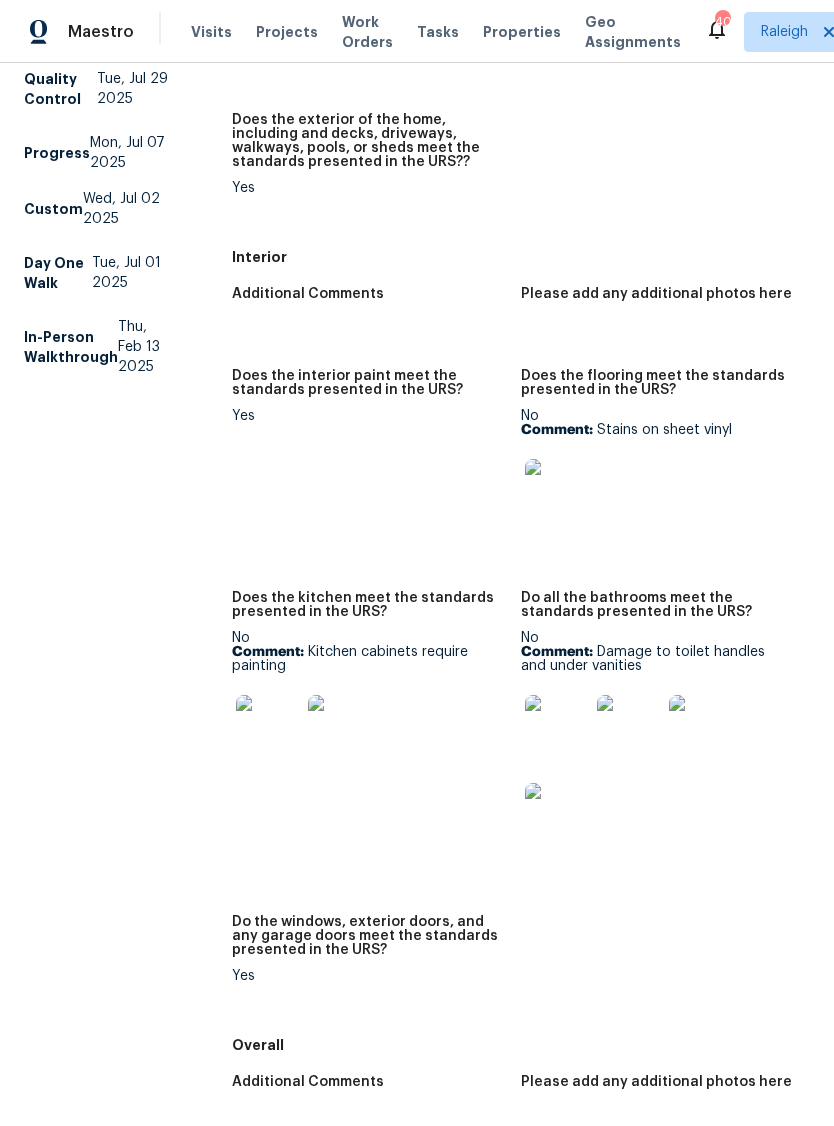 click at bounding box center [557, 815] 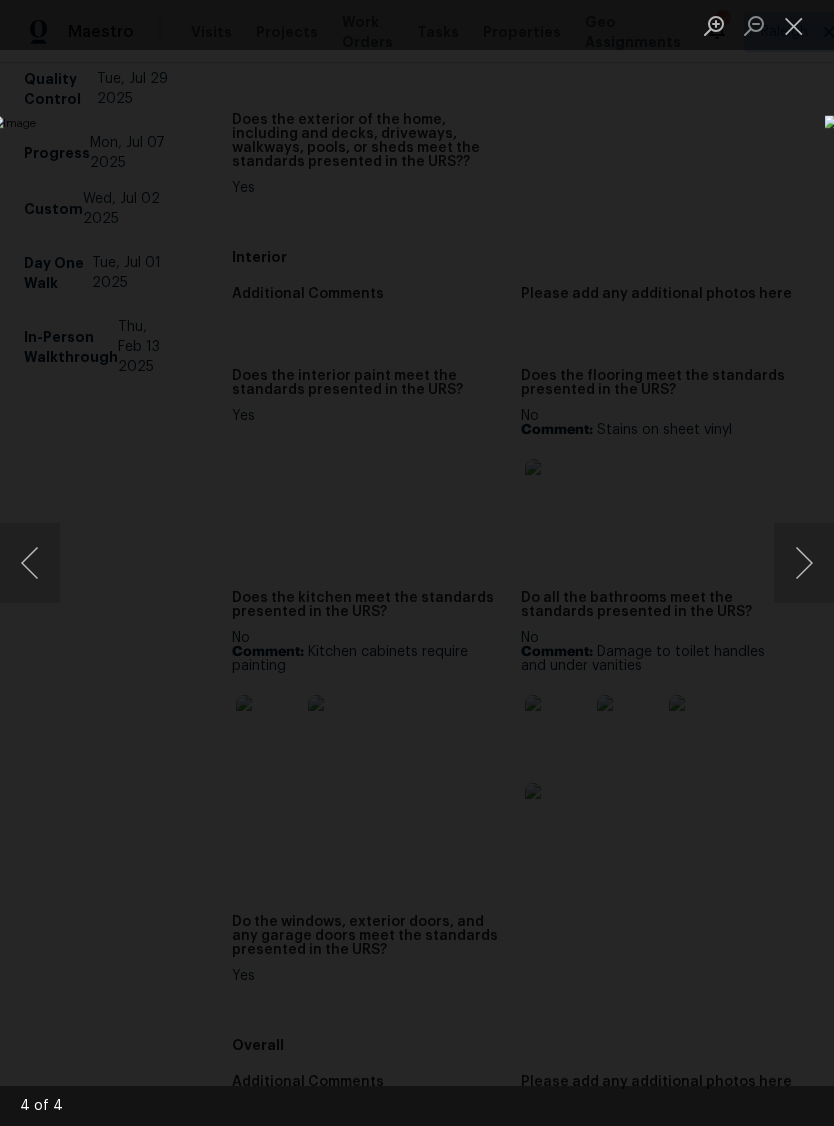 click at bounding box center (794, 25) 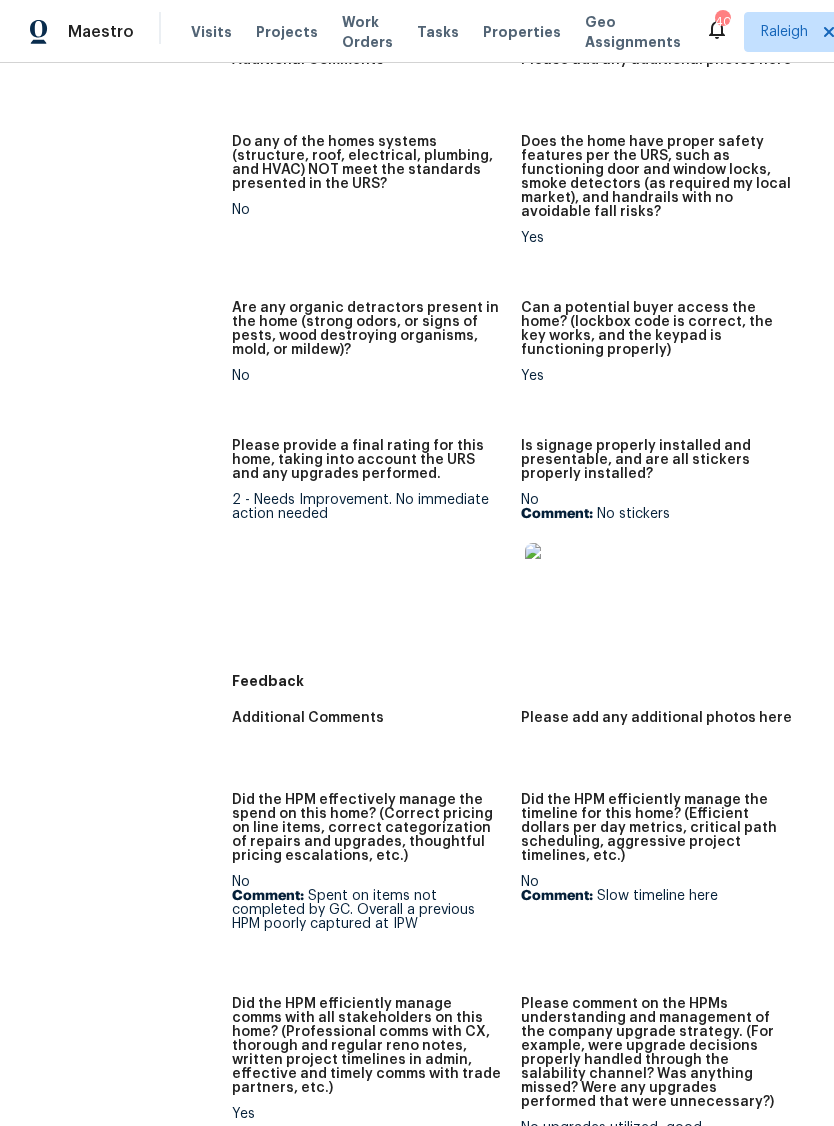 scroll, scrollTop: 1487, scrollLeft: 0, axis: vertical 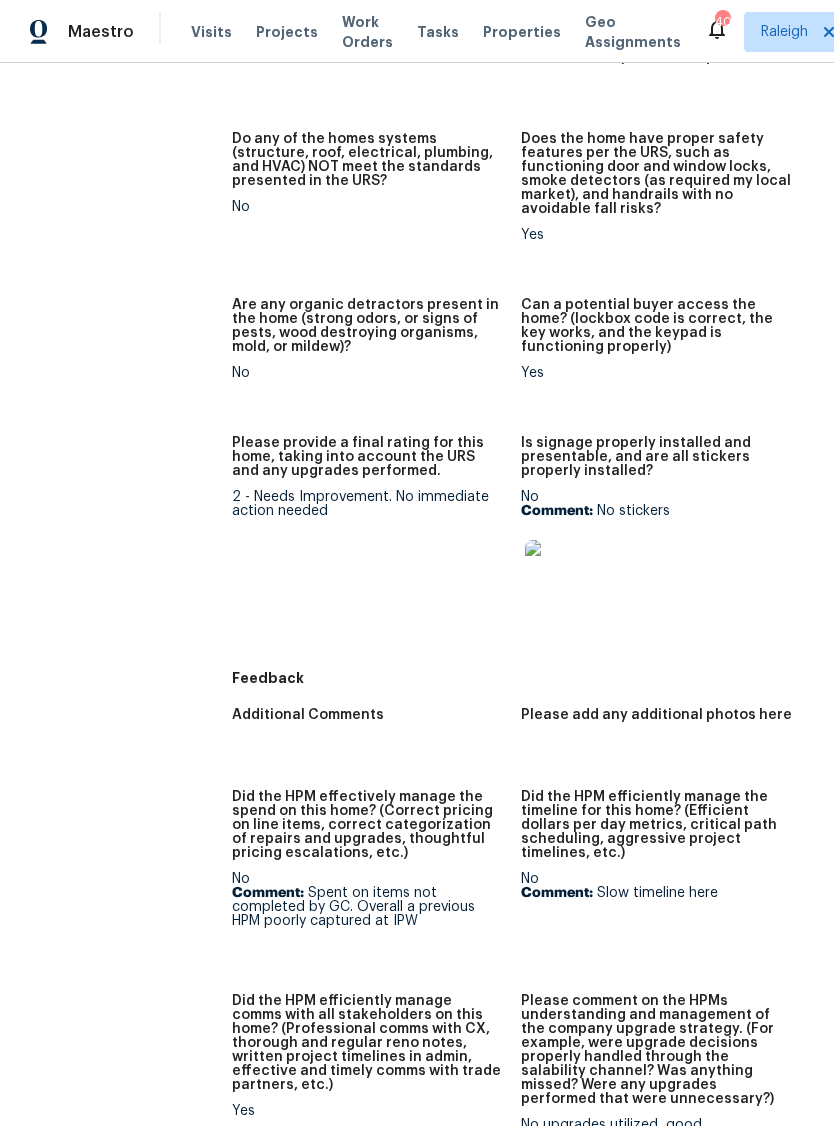 click at bounding box center (557, 572) 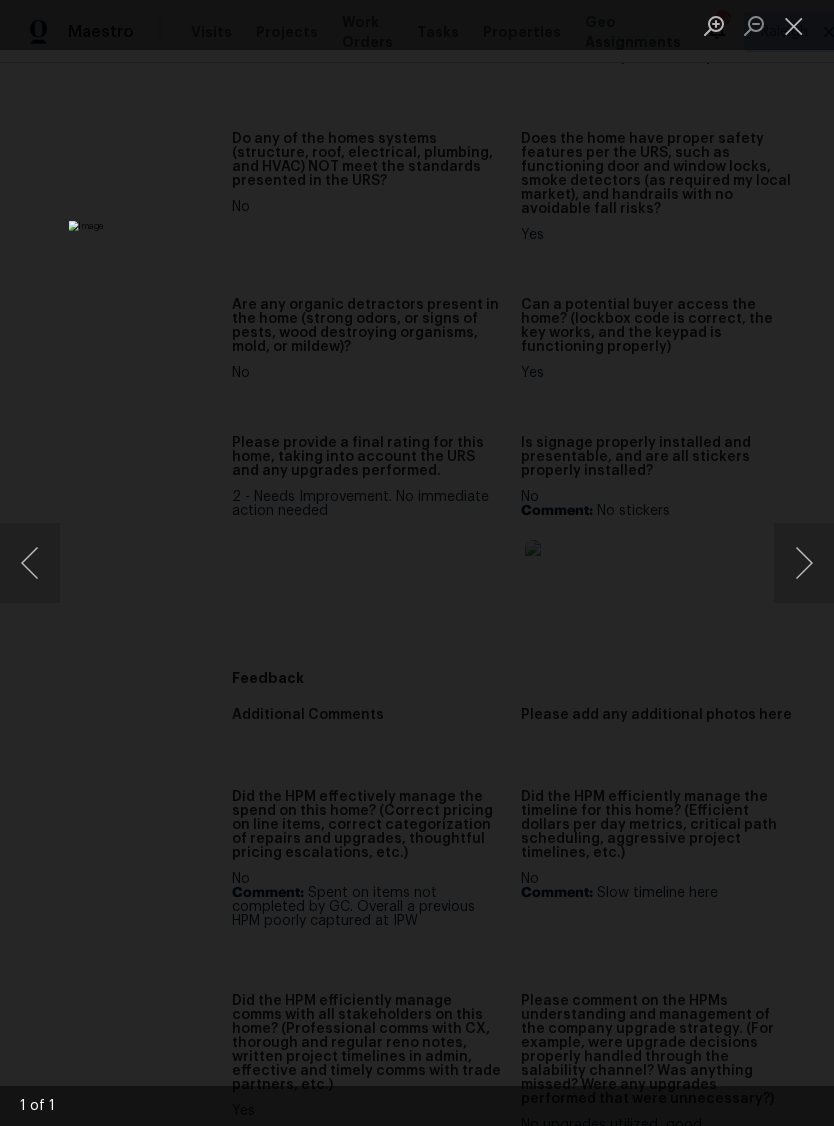 click at bounding box center [794, 25] 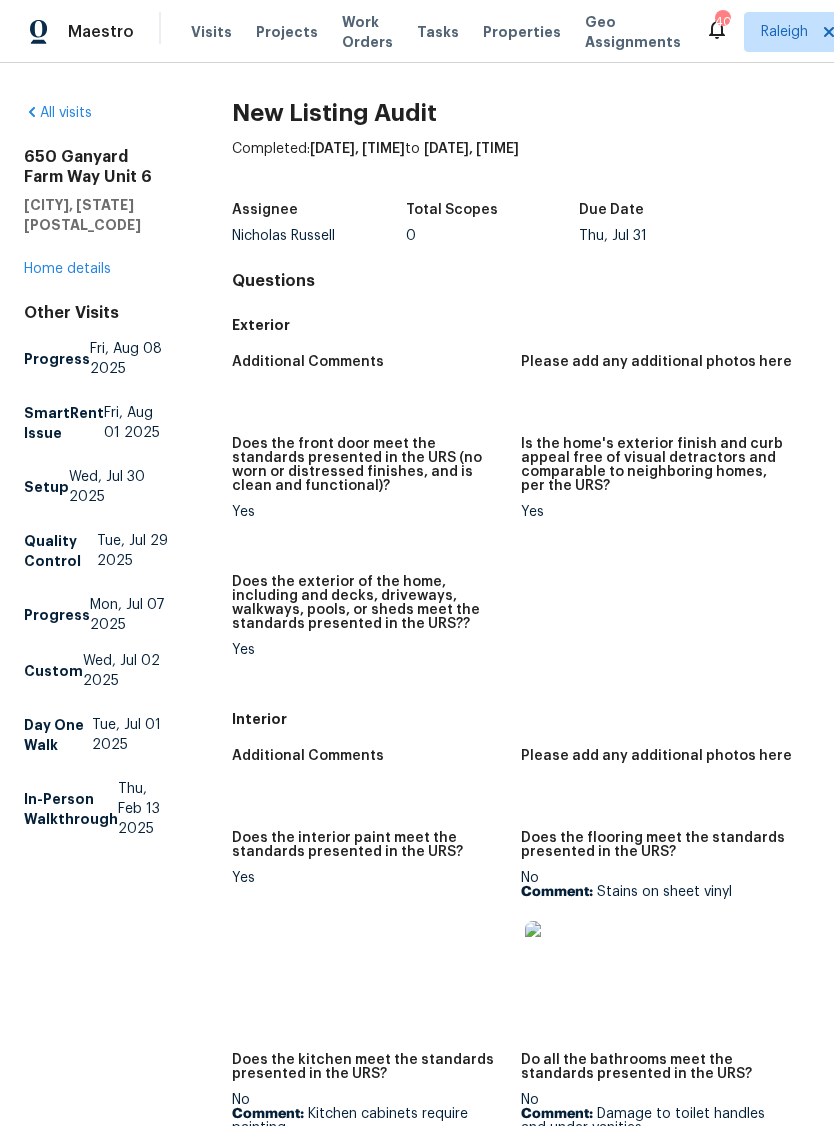 scroll, scrollTop: 0, scrollLeft: 0, axis: both 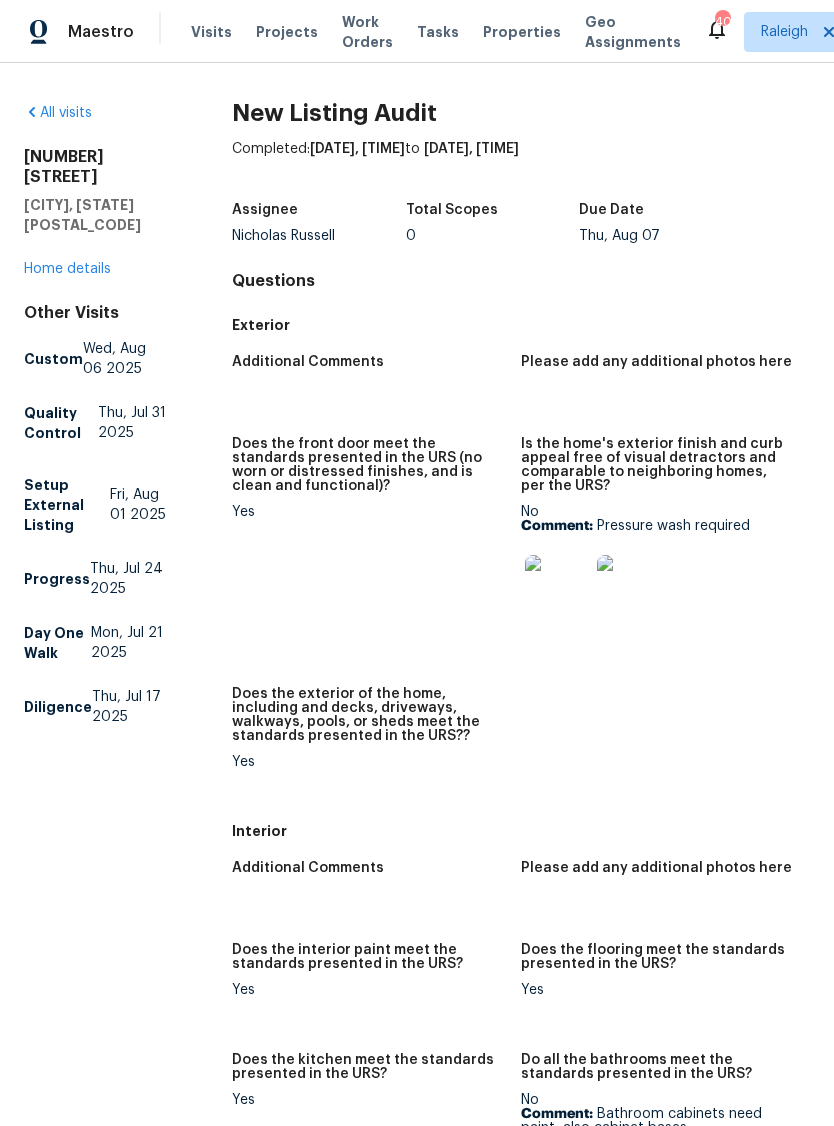 click at bounding box center (557, 587) 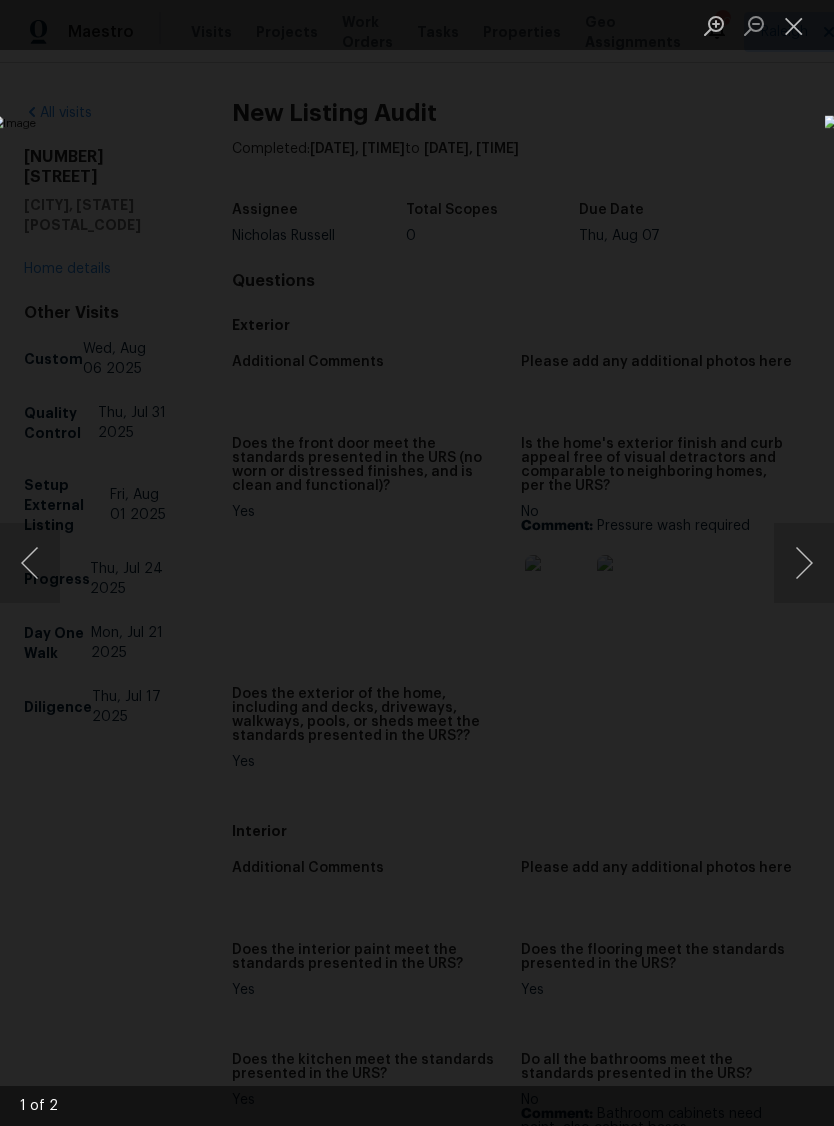 click at bounding box center [804, 563] 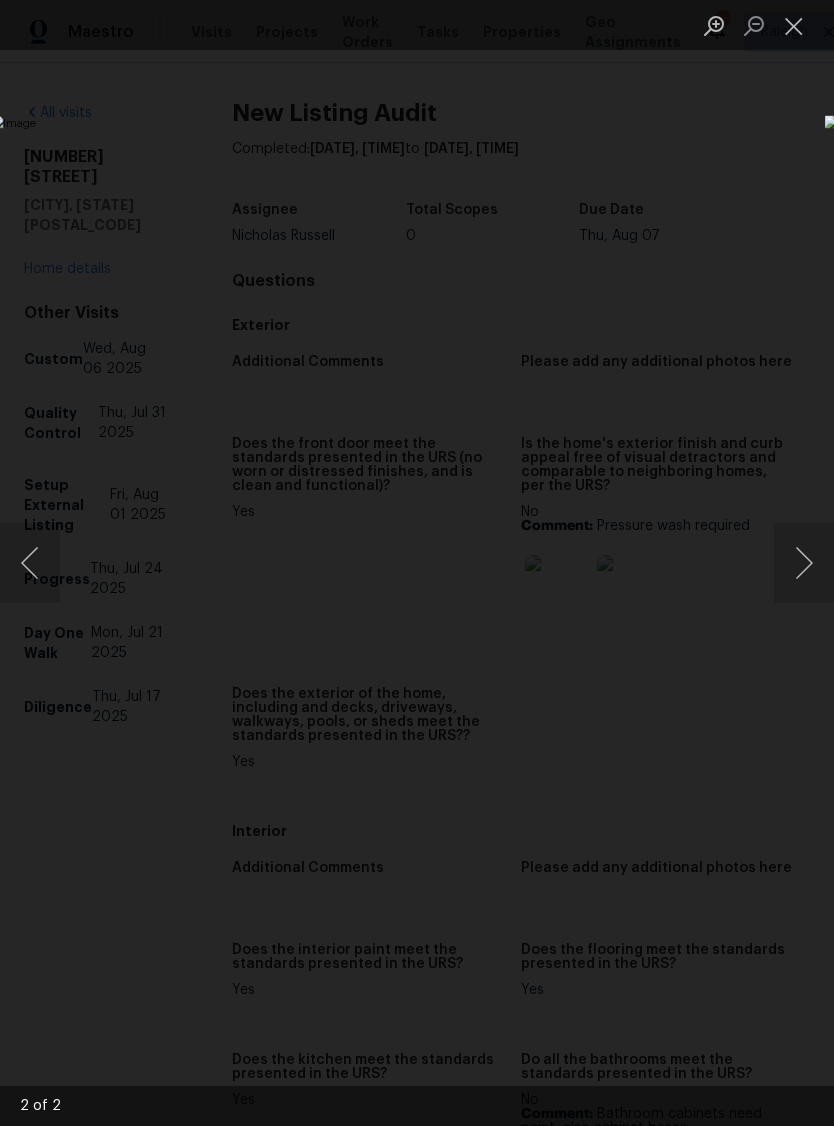 click at bounding box center (804, 563) 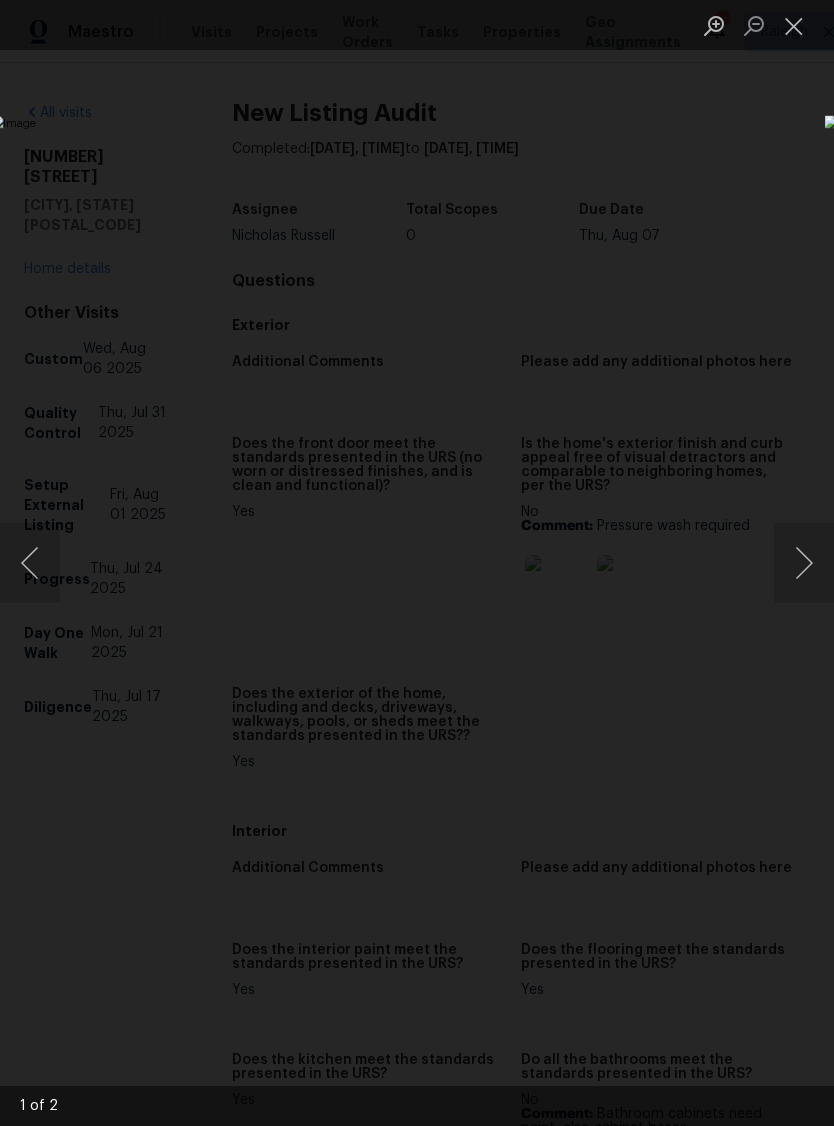 click at bounding box center (794, 25) 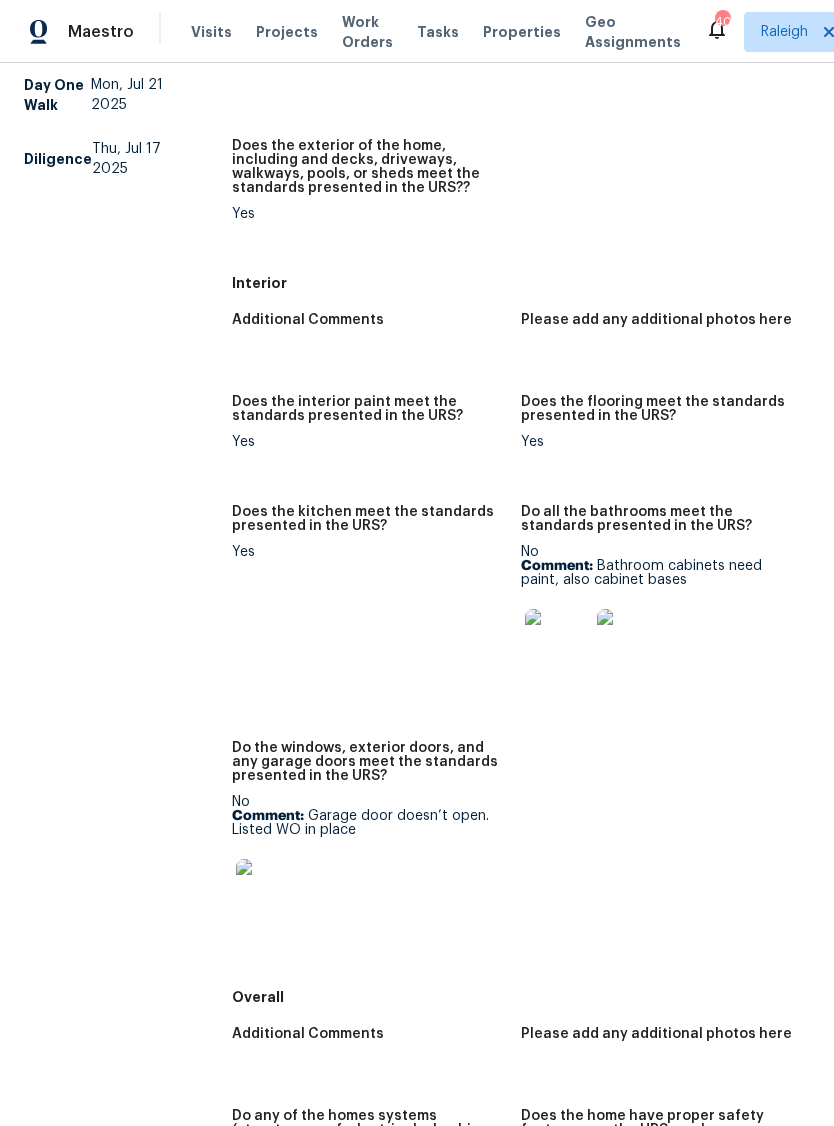 scroll, scrollTop: 549, scrollLeft: 0, axis: vertical 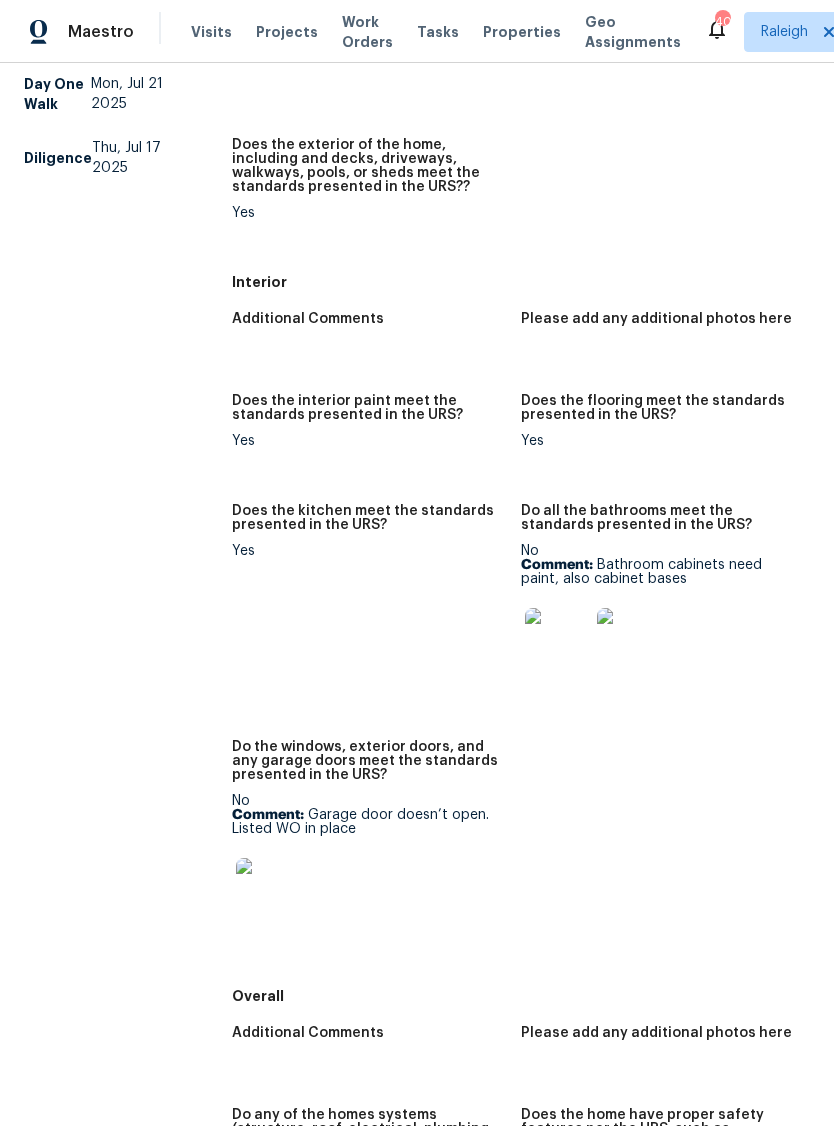 click at bounding box center (557, 640) 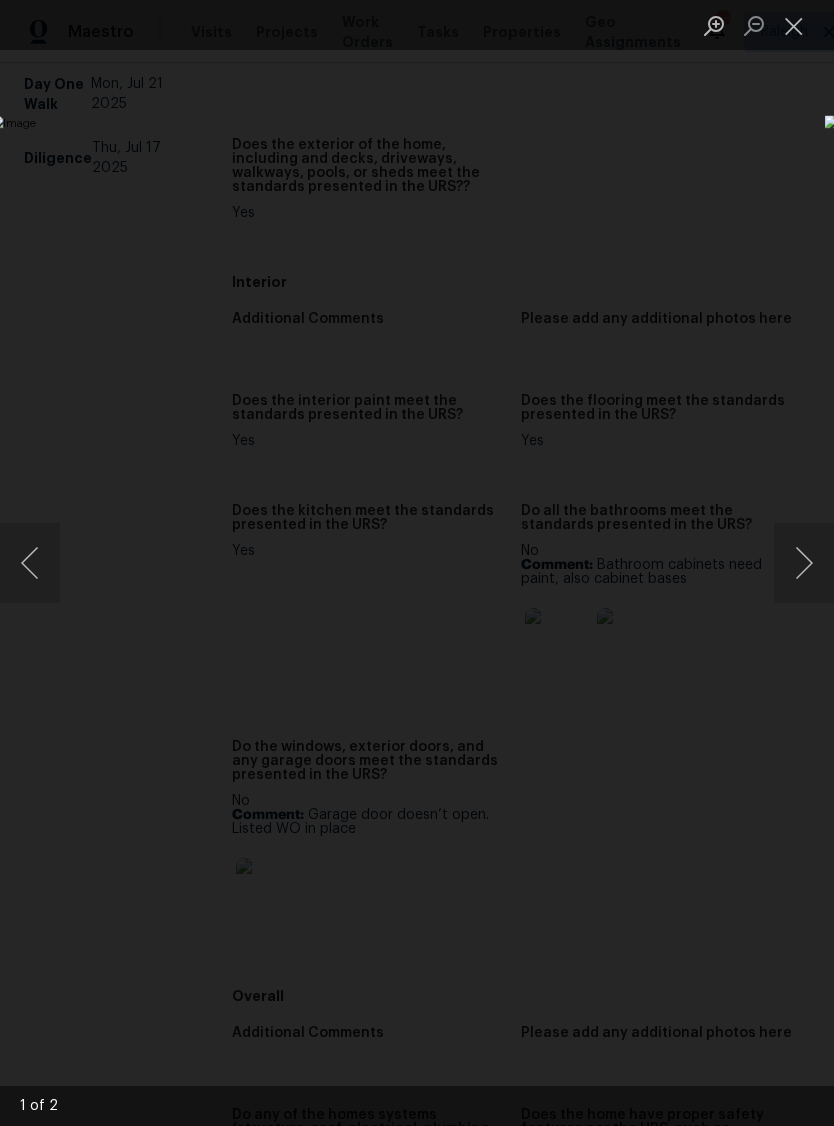click at bounding box center [804, 563] 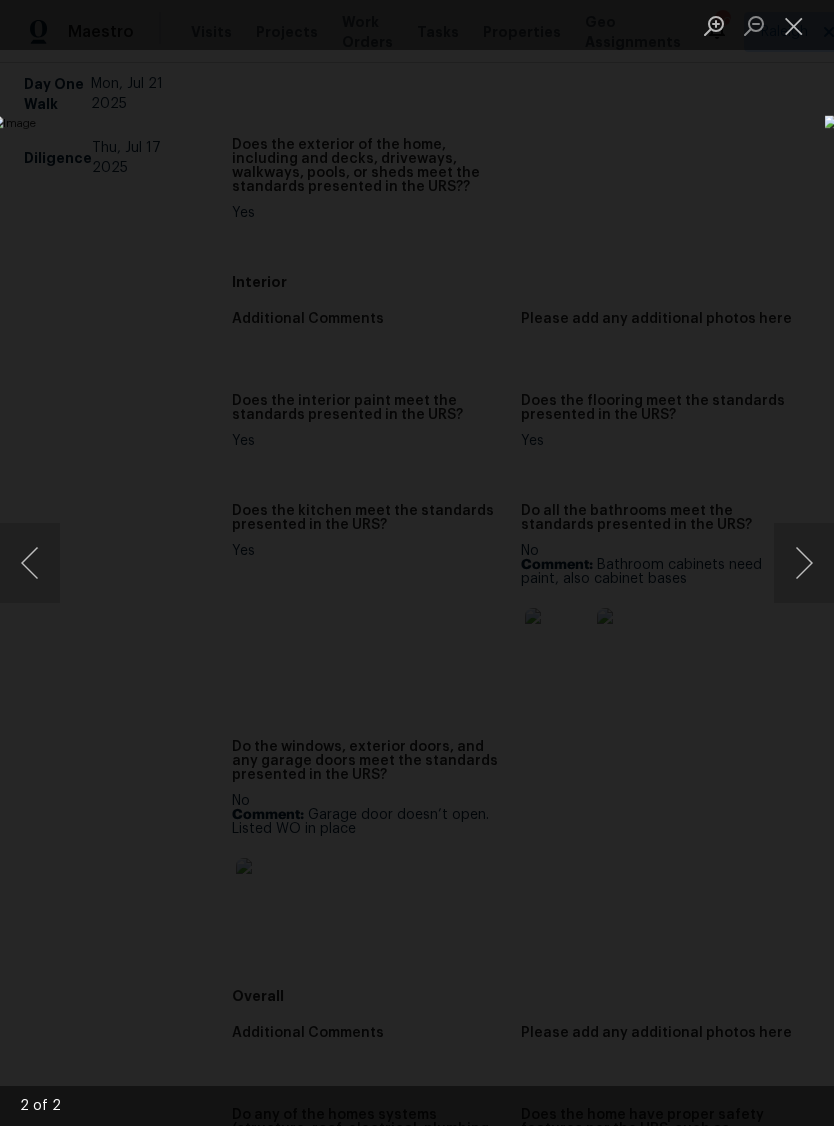 click at bounding box center (804, 563) 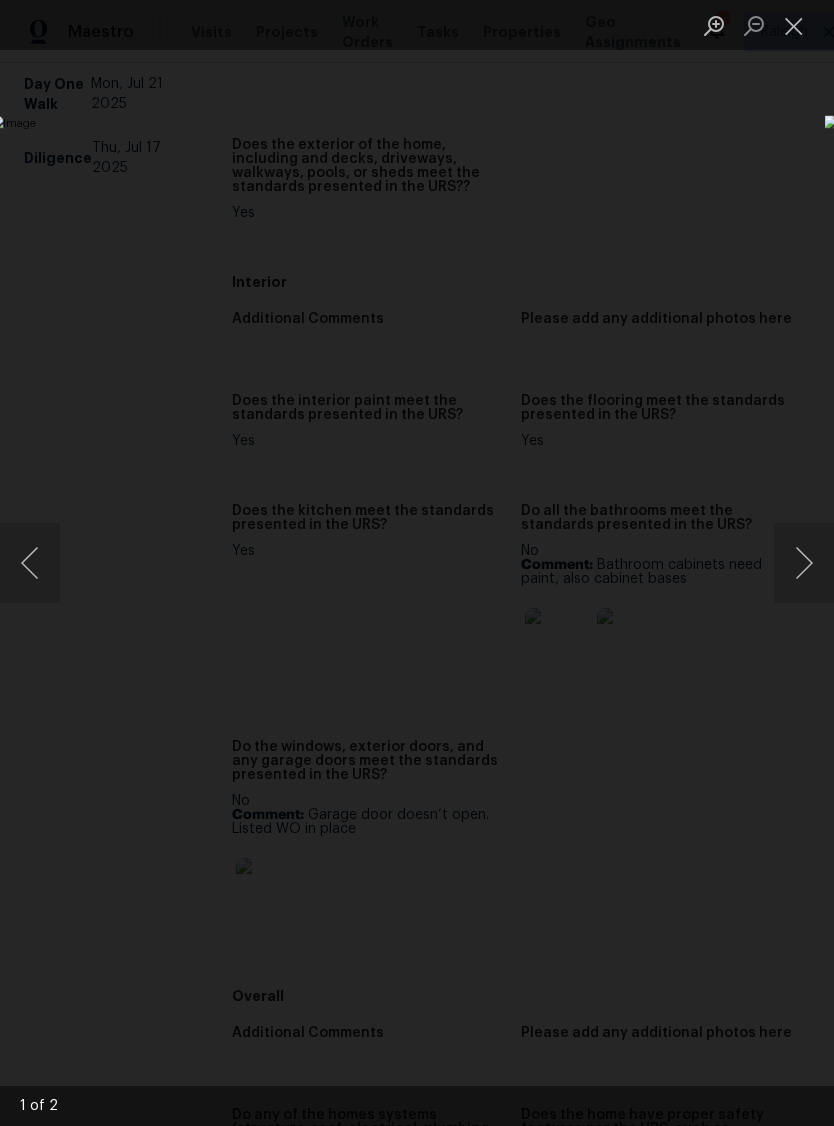 click at bounding box center [794, 25] 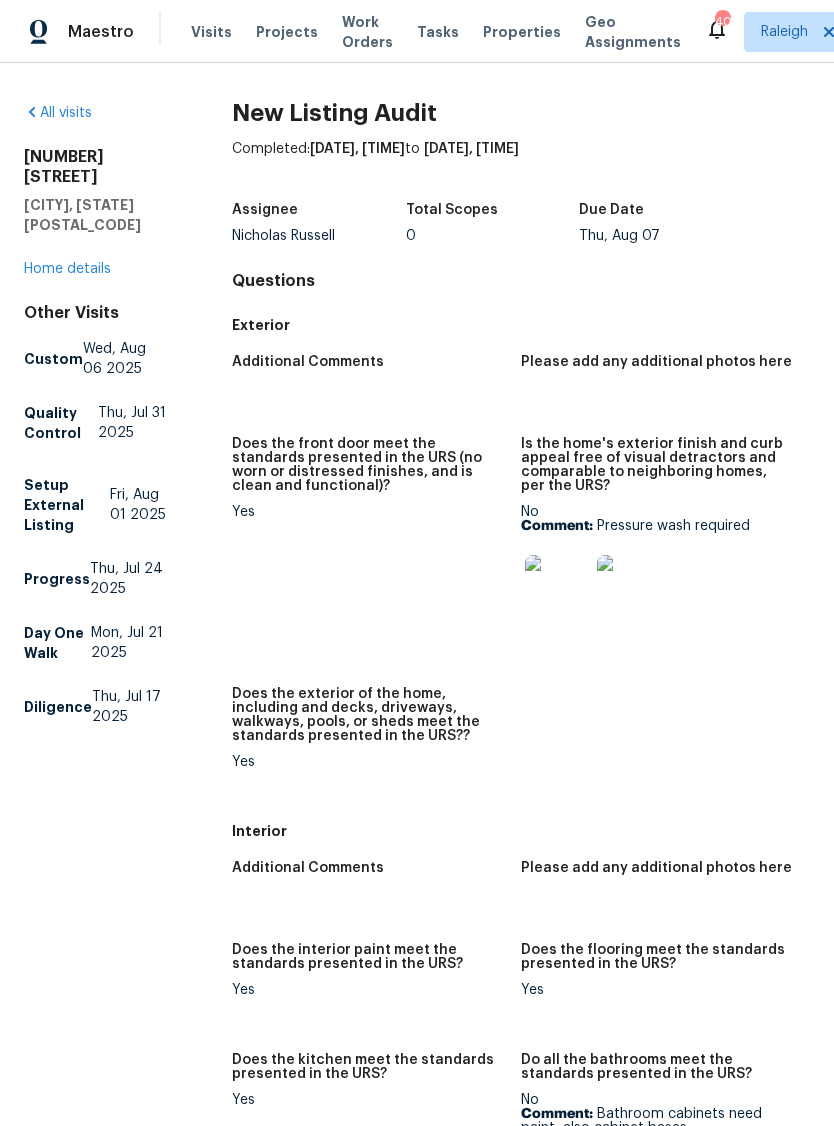 scroll, scrollTop: 0, scrollLeft: 0, axis: both 